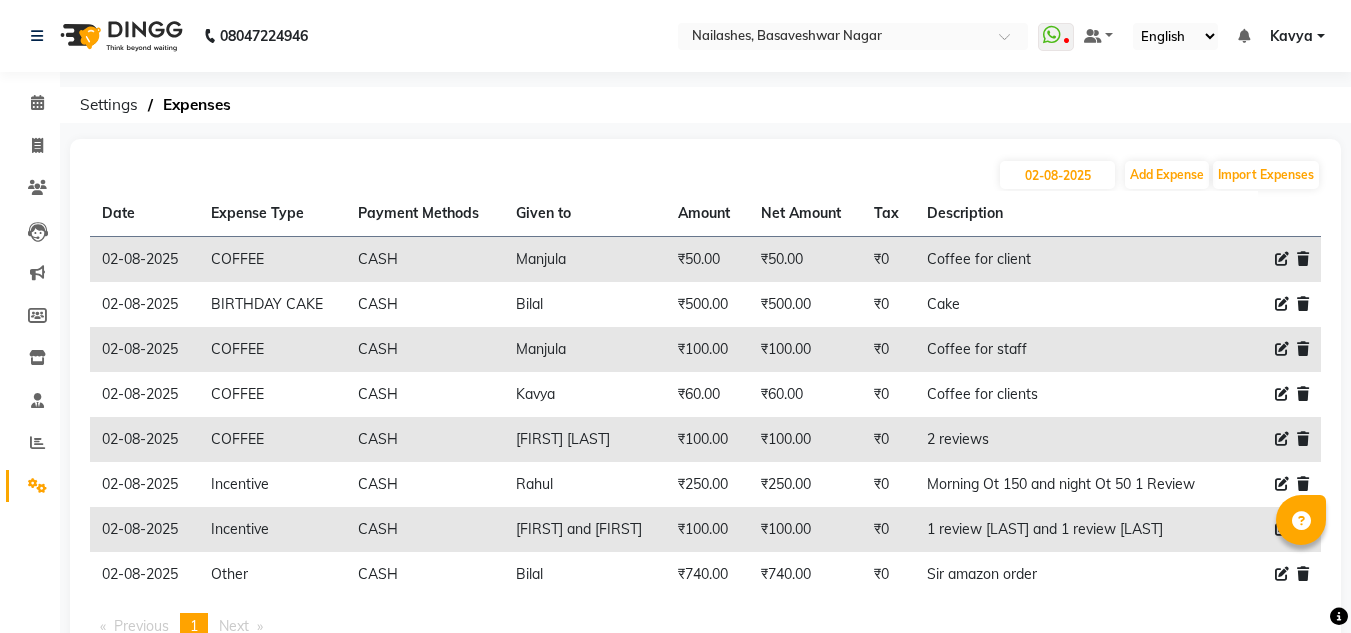 scroll, scrollTop: 0, scrollLeft: 0, axis: both 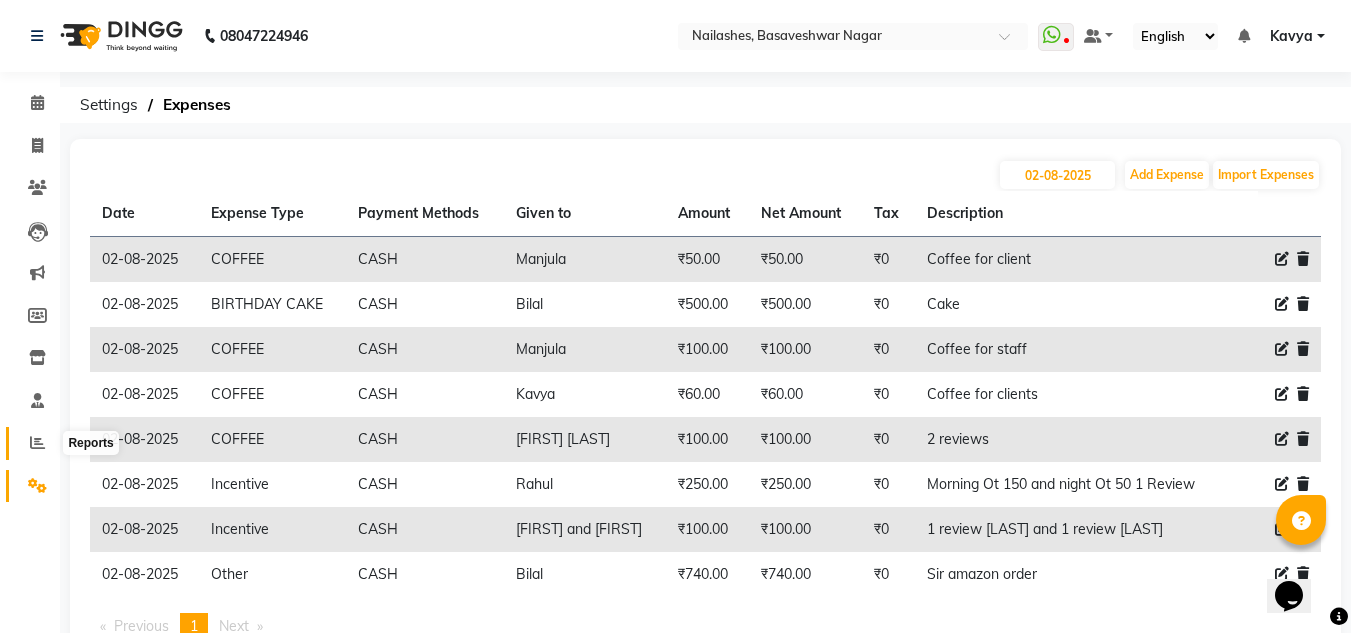 click 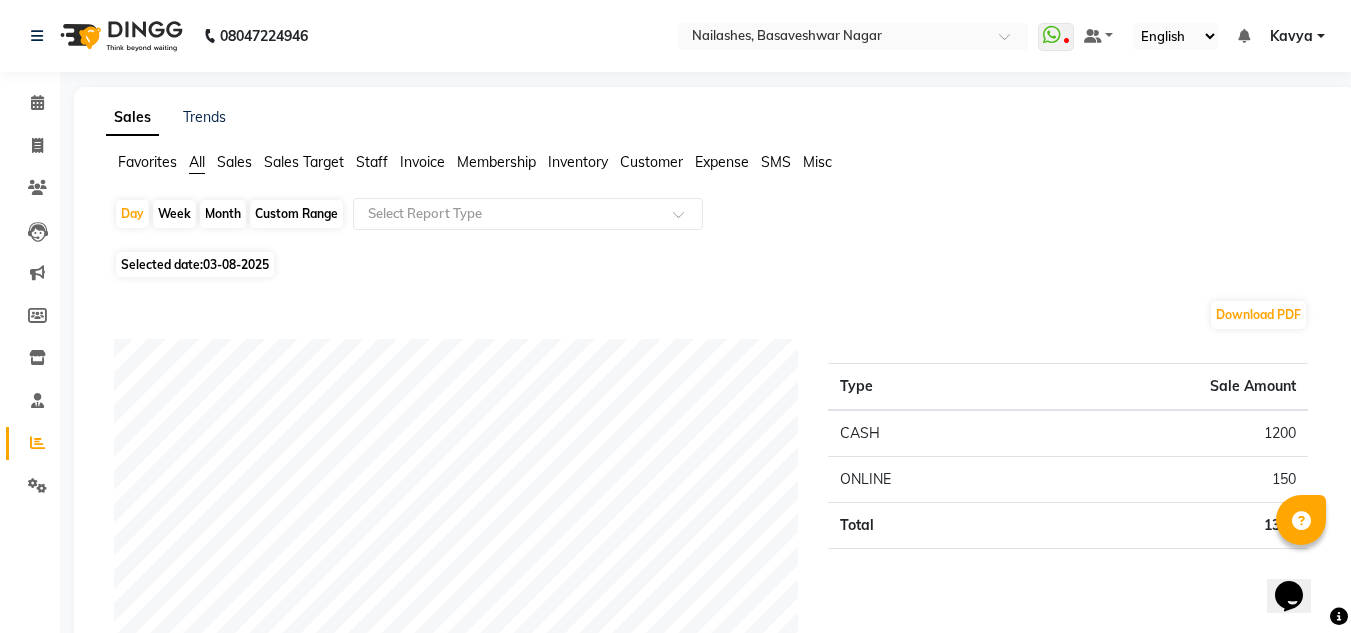 click on "Month" 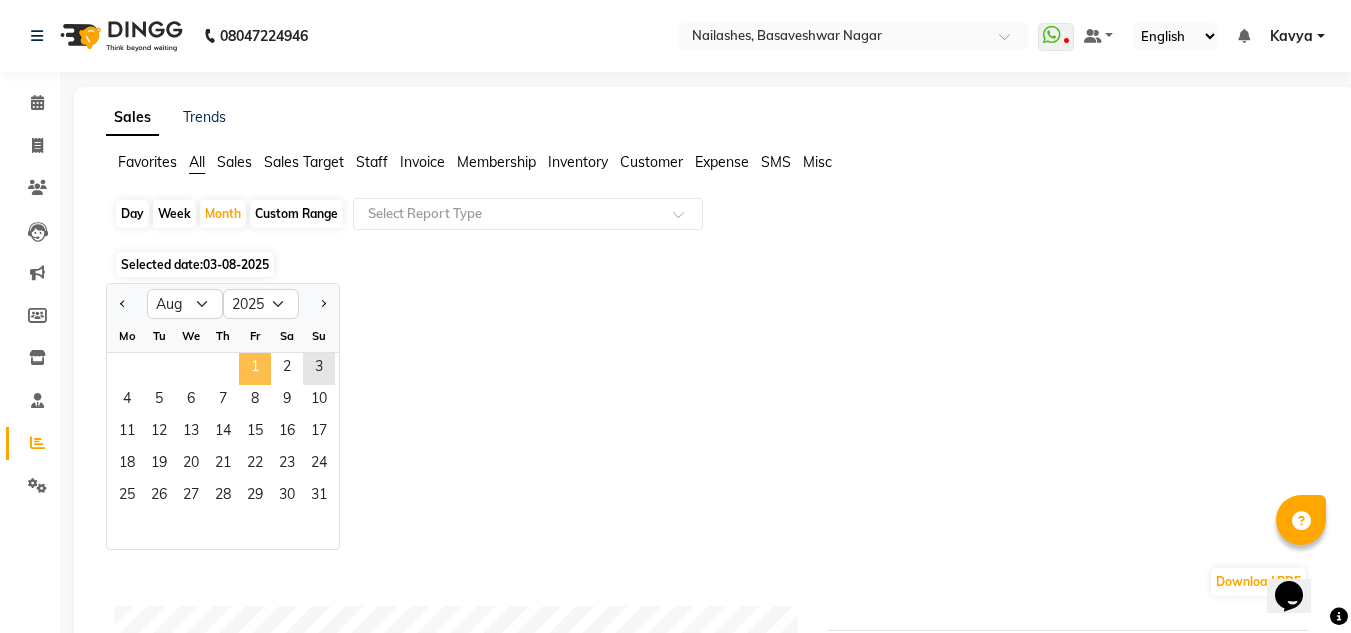 click on "1" 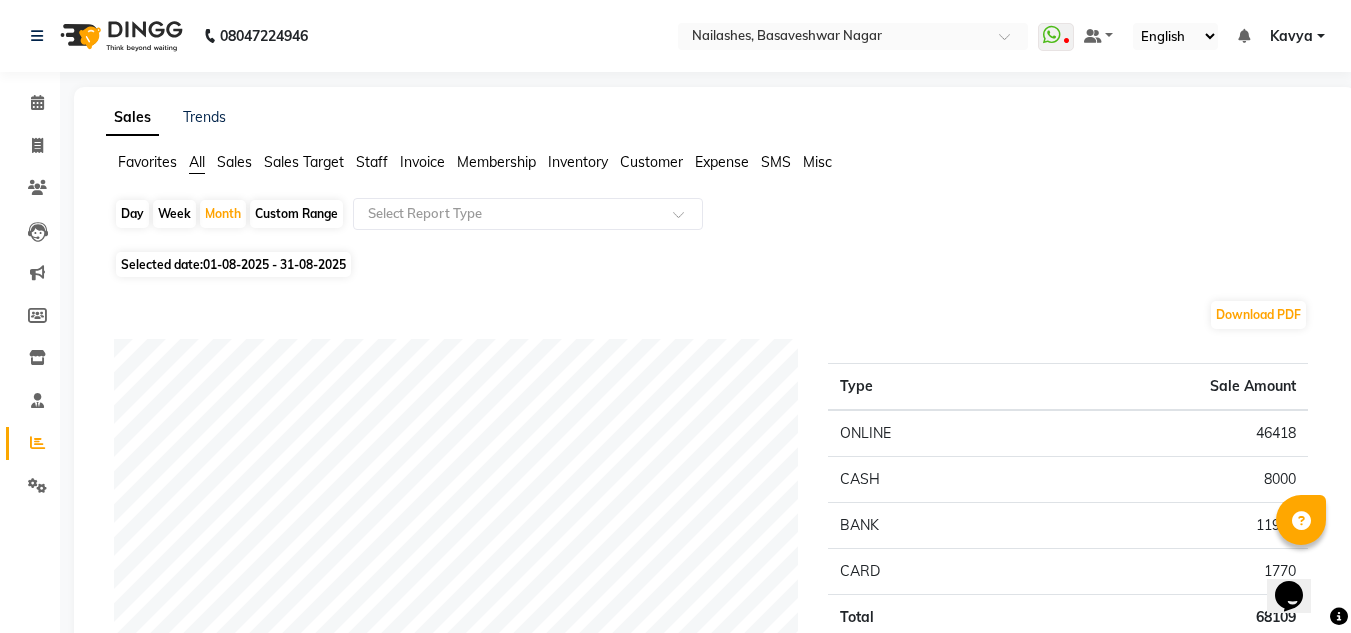 click on "Staff" 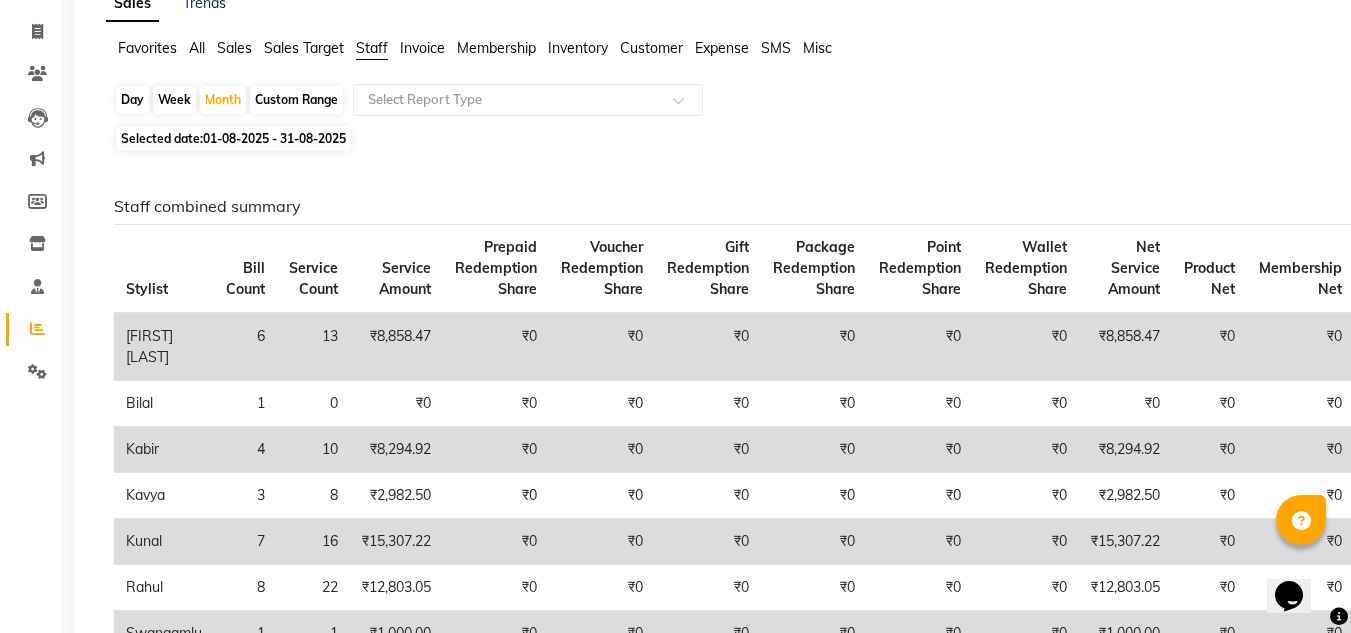 scroll, scrollTop: 120, scrollLeft: 0, axis: vertical 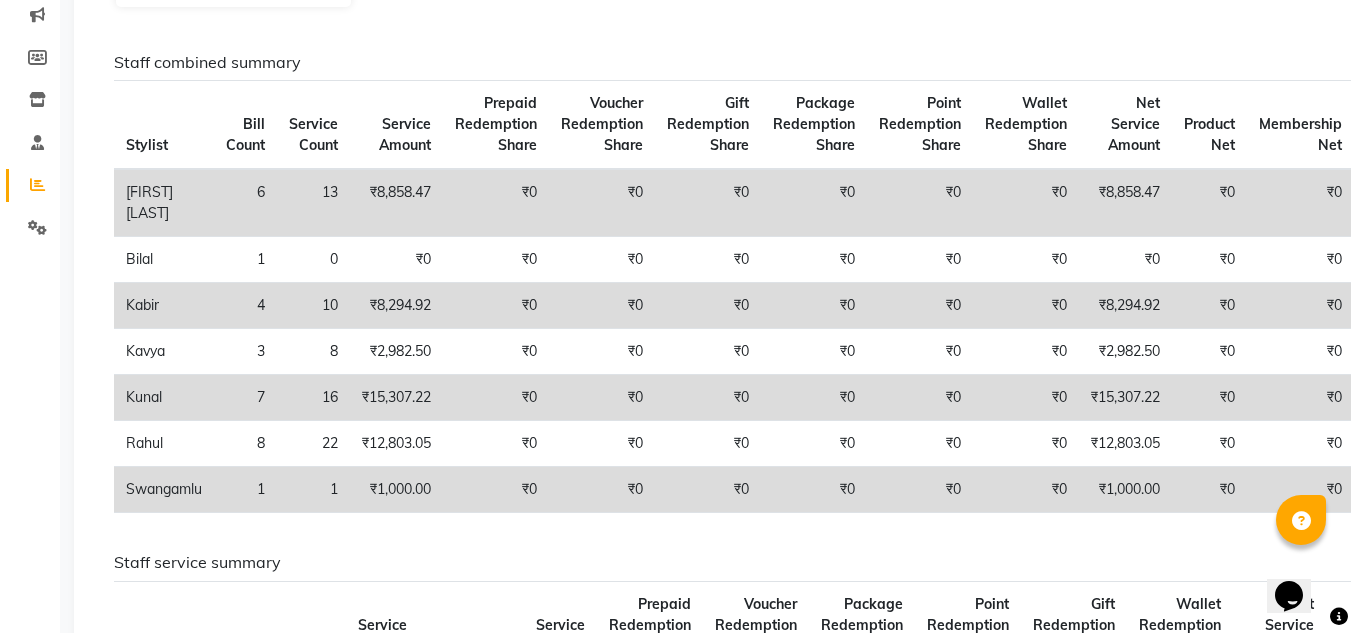 click on "₹0" 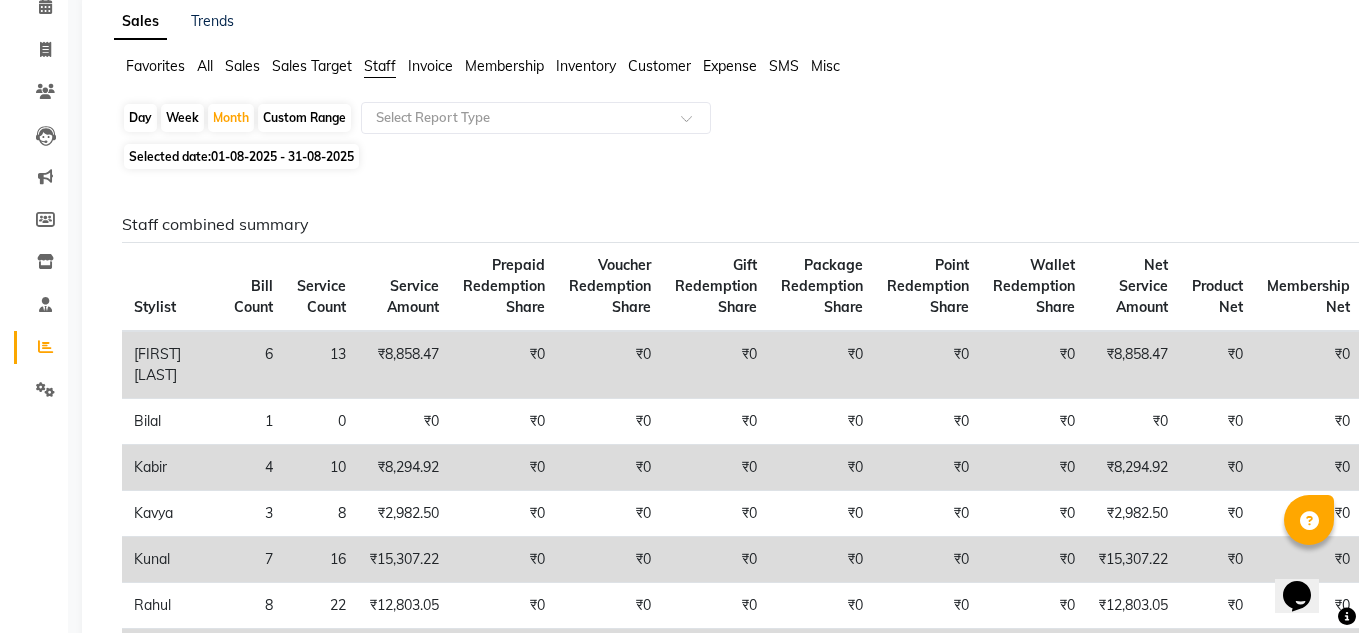 scroll, scrollTop: 0, scrollLeft: 0, axis: both 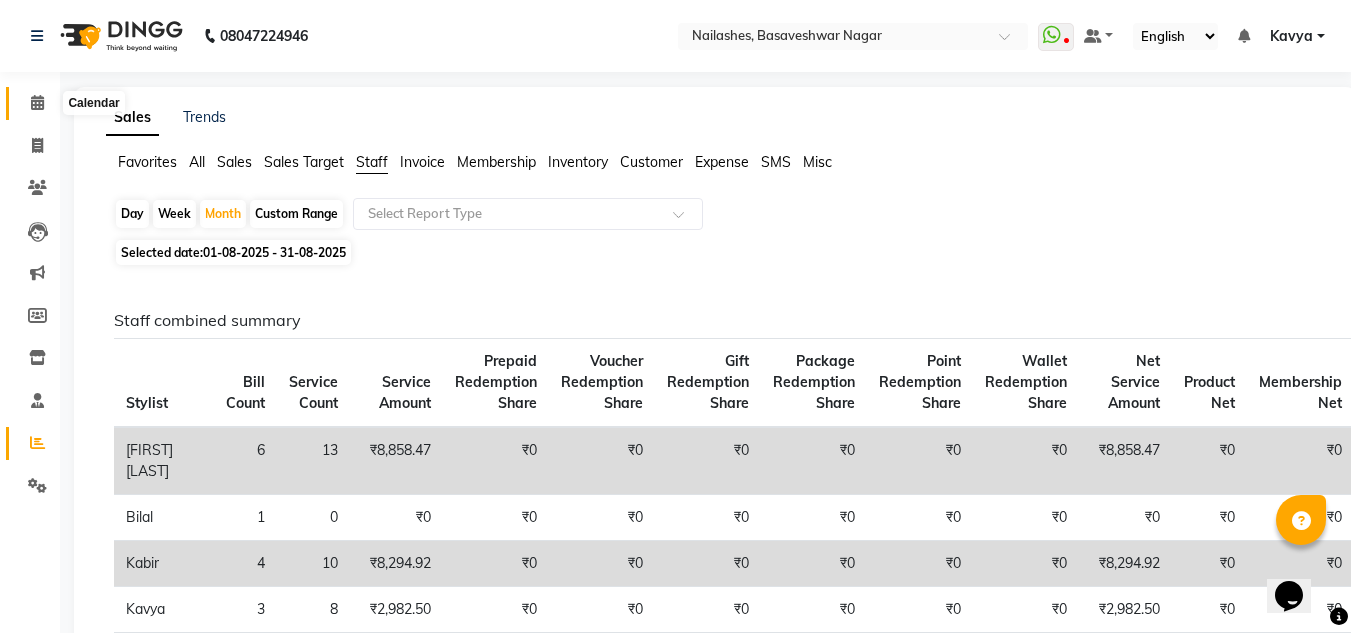 click 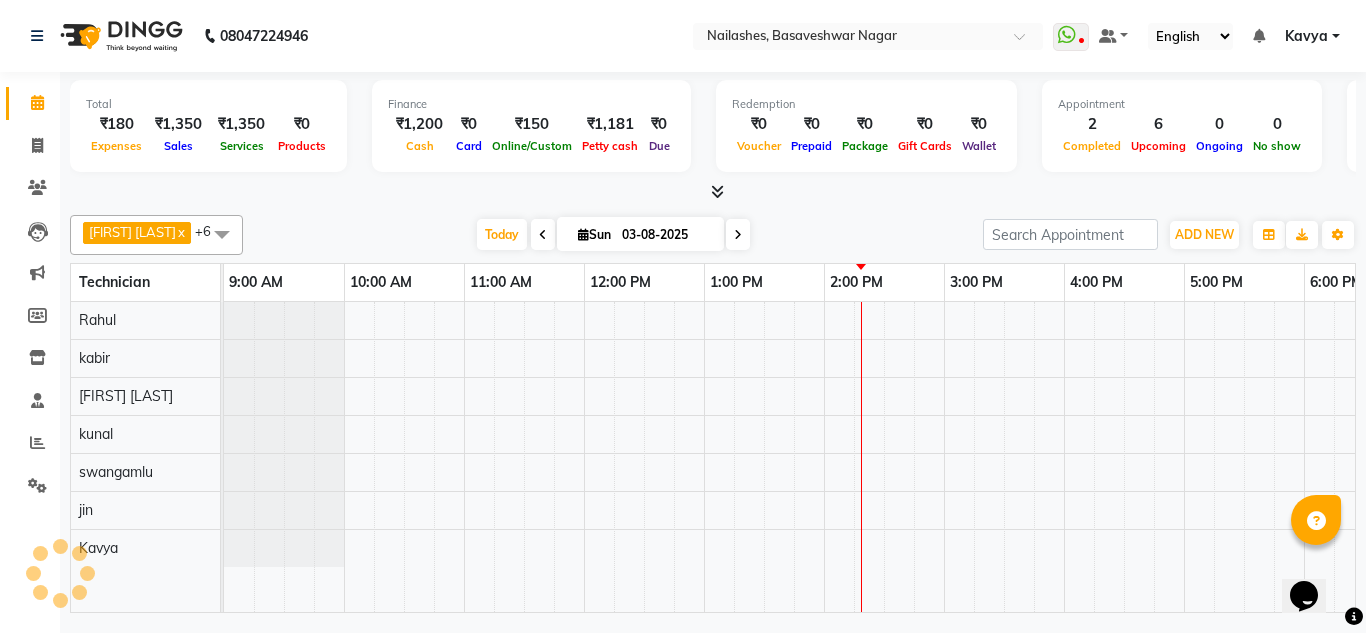 scroll, scrollTop: 0, scrollLeft: 429, axis: horizontal 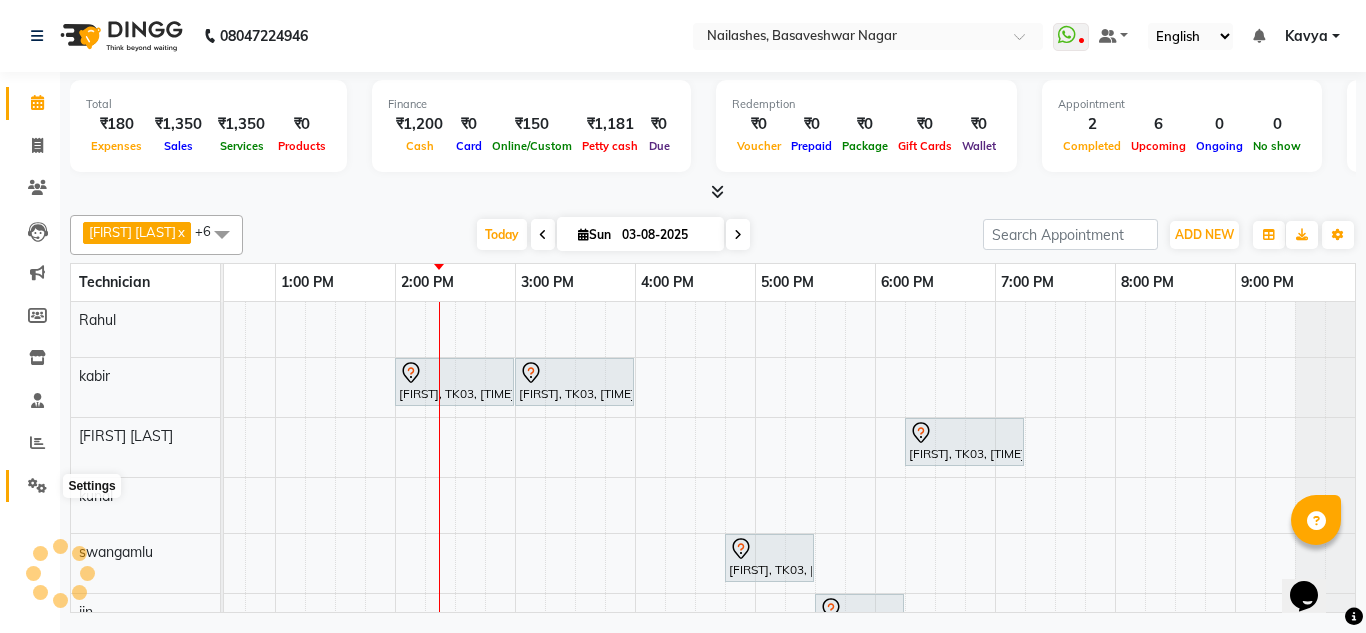 click 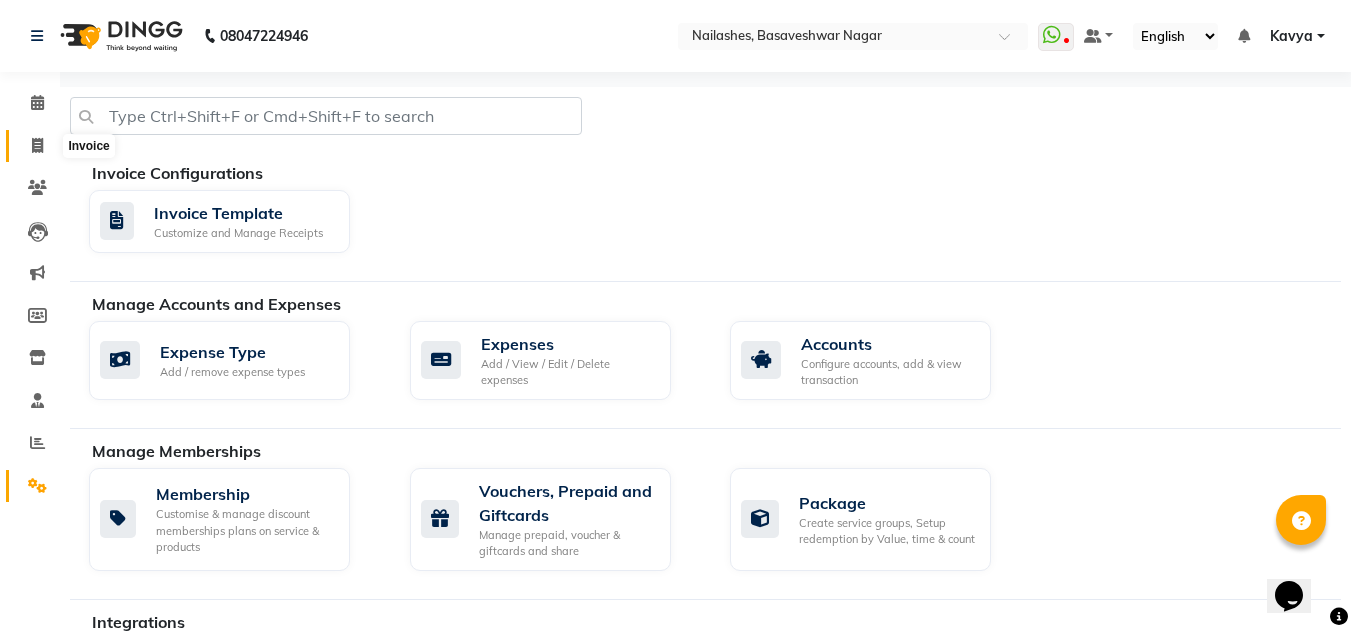 click 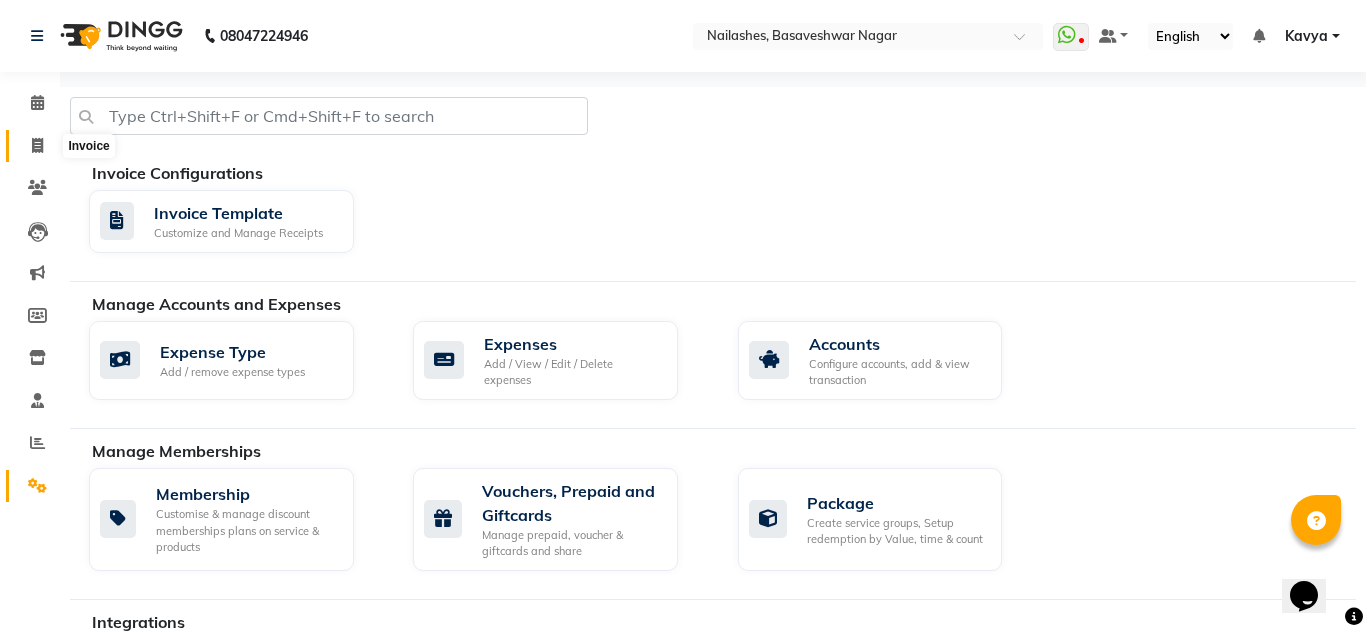 select on "7686" 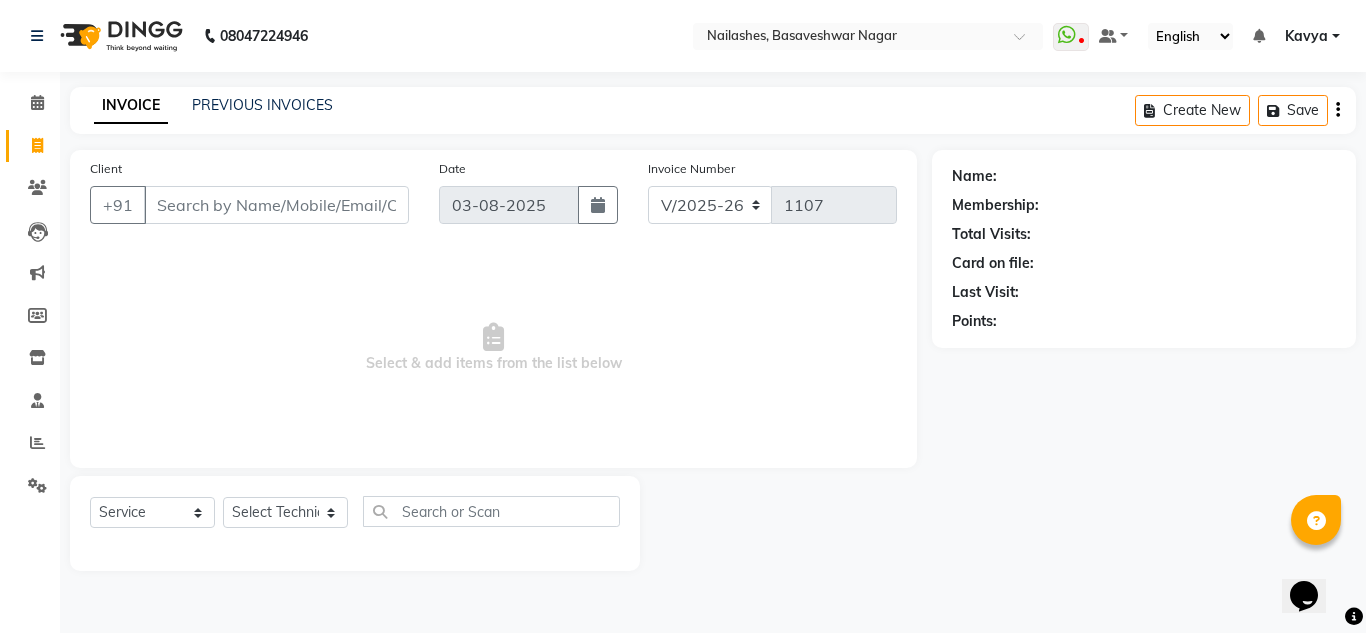 click on "INVOICE PREVIOUS INVOICES" 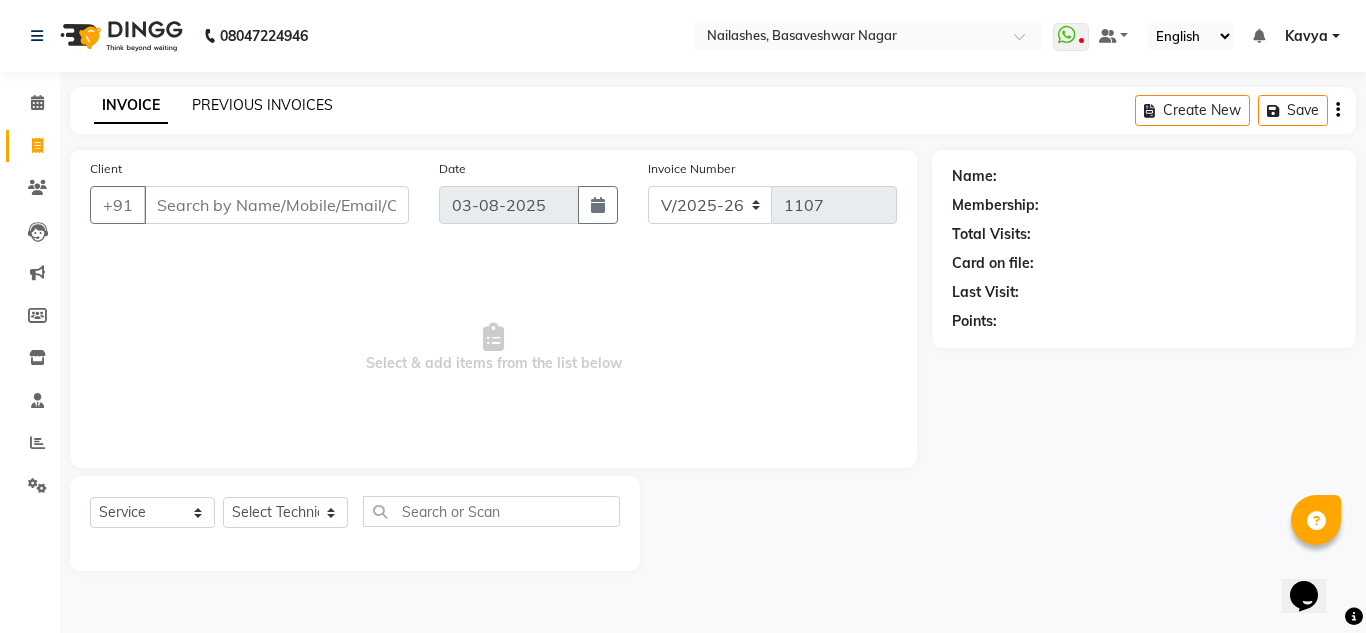 click on "PREVIOUS INVOICES" 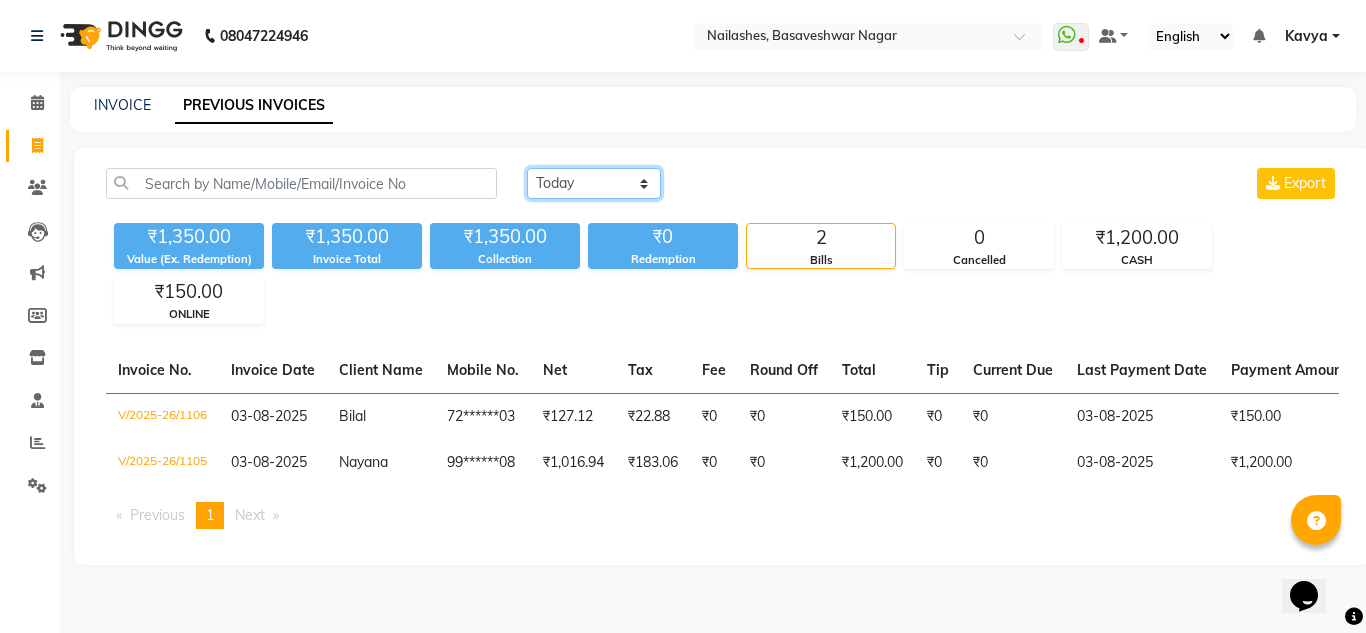 click on "Today Yesterday Custom Range" 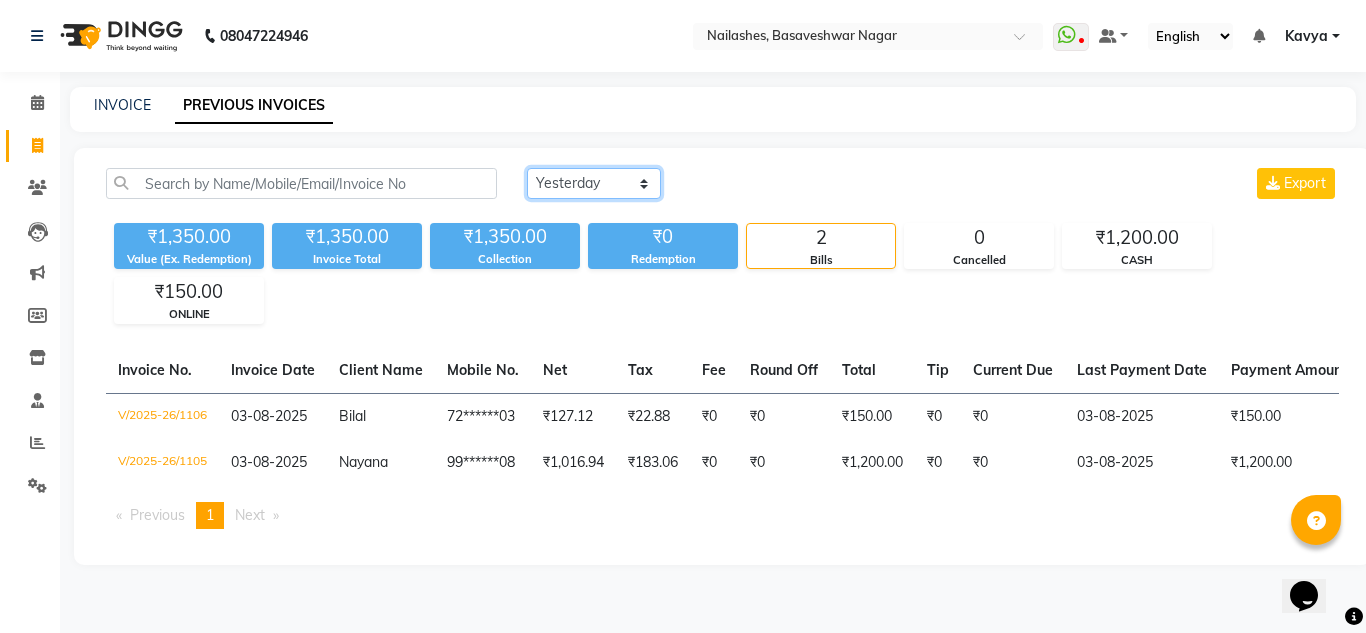 click on "Today Yesterday Custom Range" 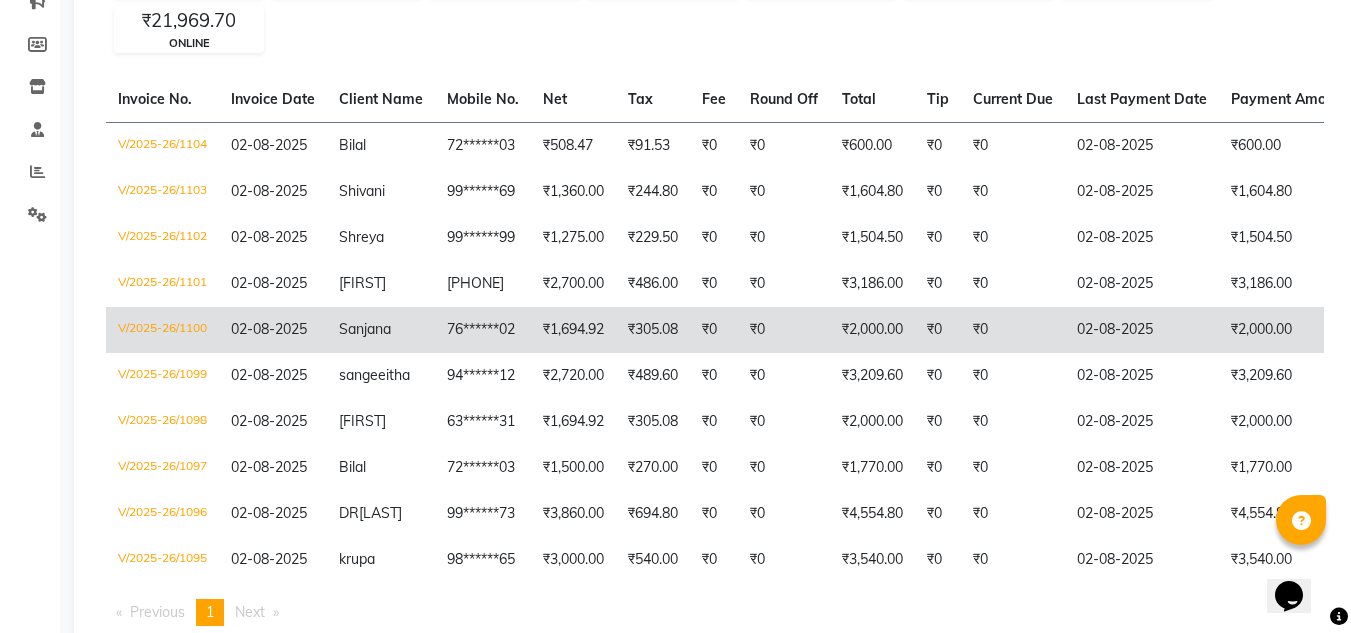 scroll, scrollTop: 272, scrollLeft: 0, axis: vertical 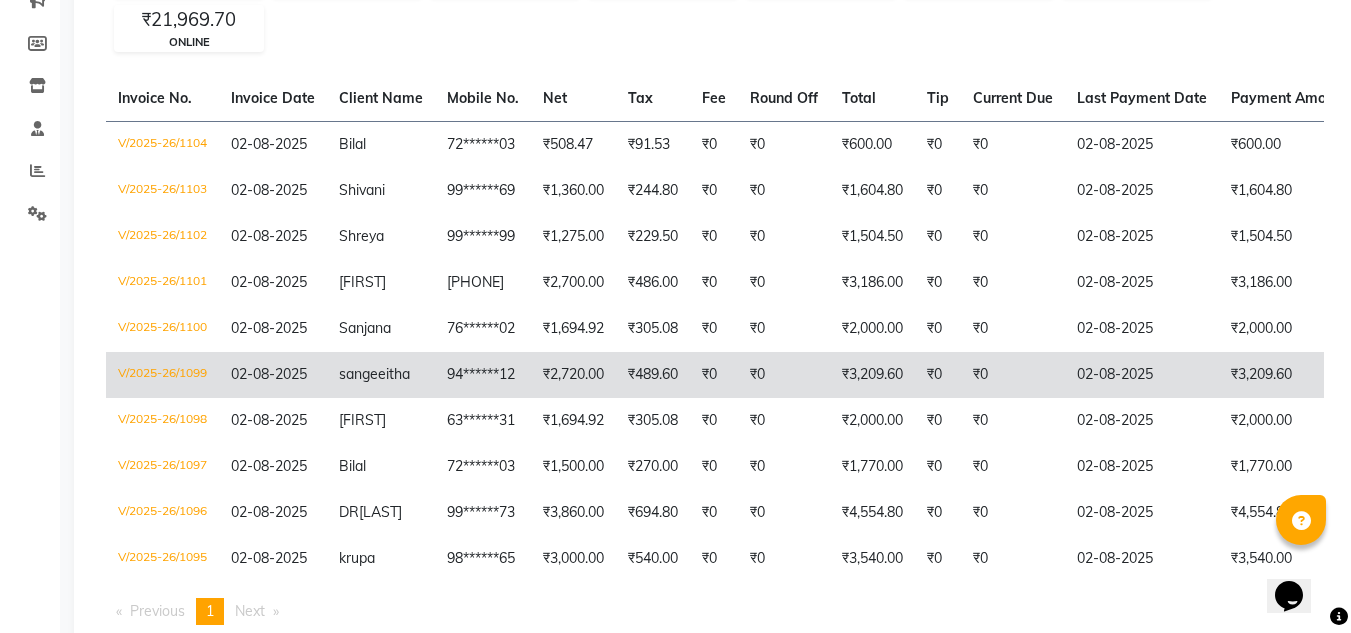 click on "sangeeitha" 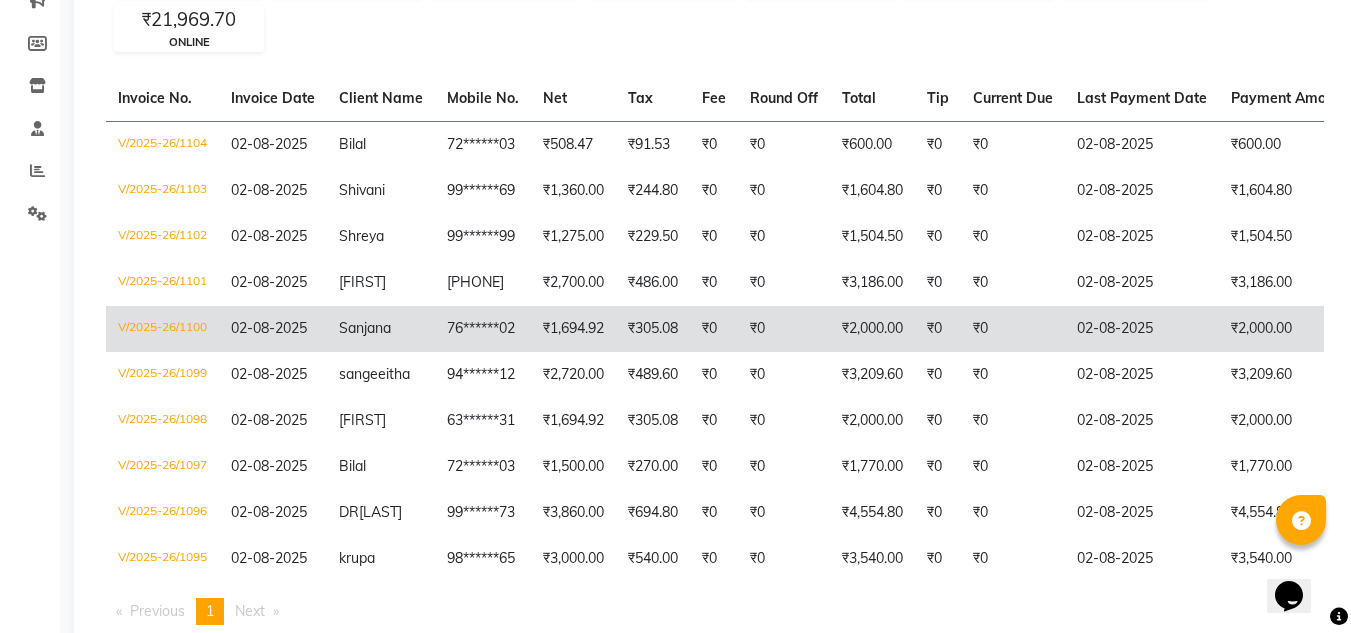 click on "Sanjana" 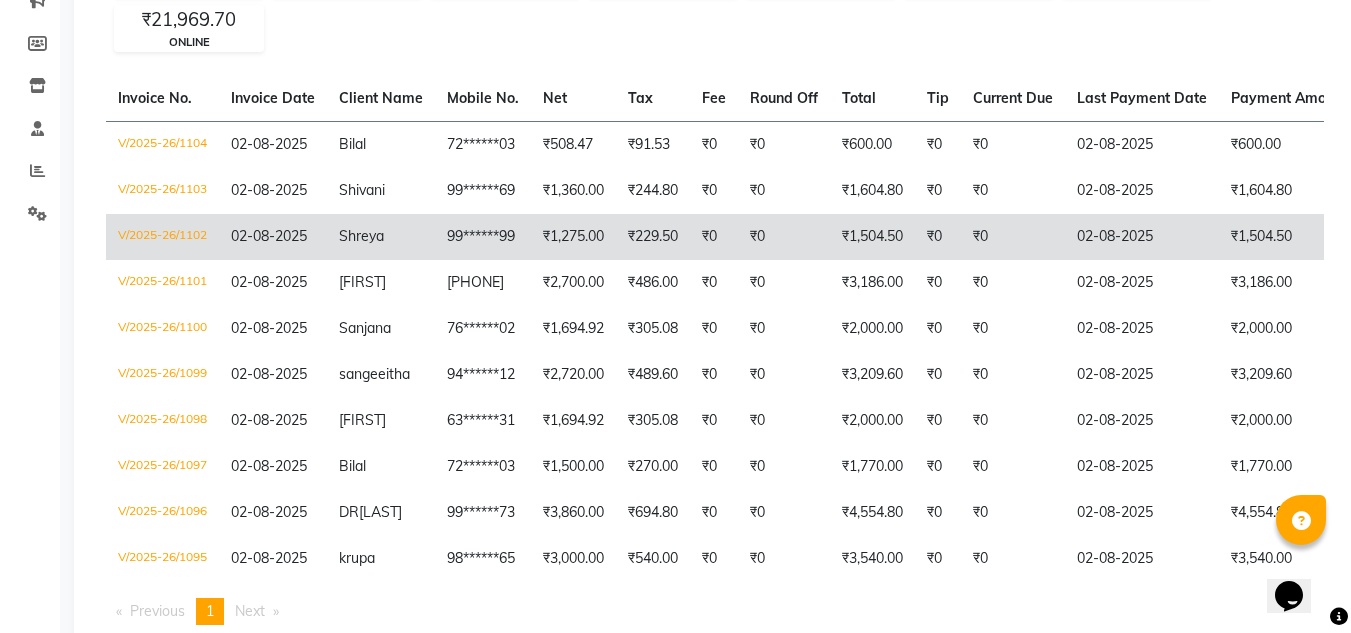 click on "₹0" 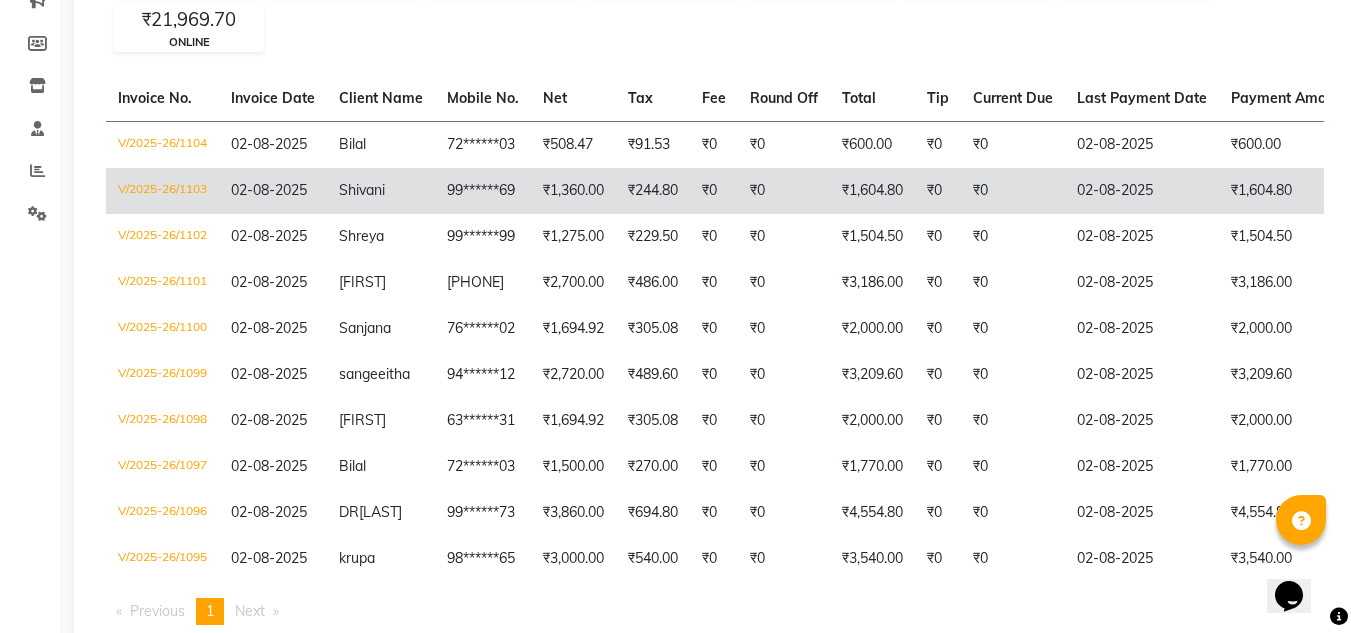click on "₹244.80" 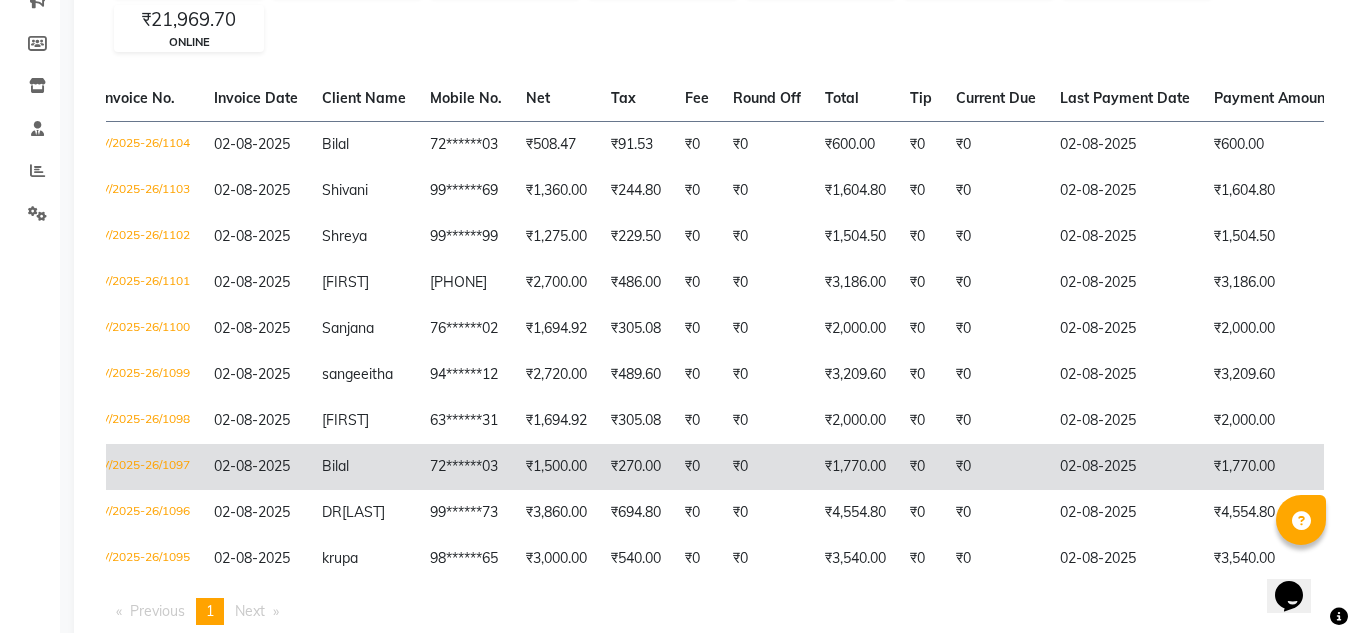 scroll, scrollTop: 0, scrollLeft: 18, axis: horizontal 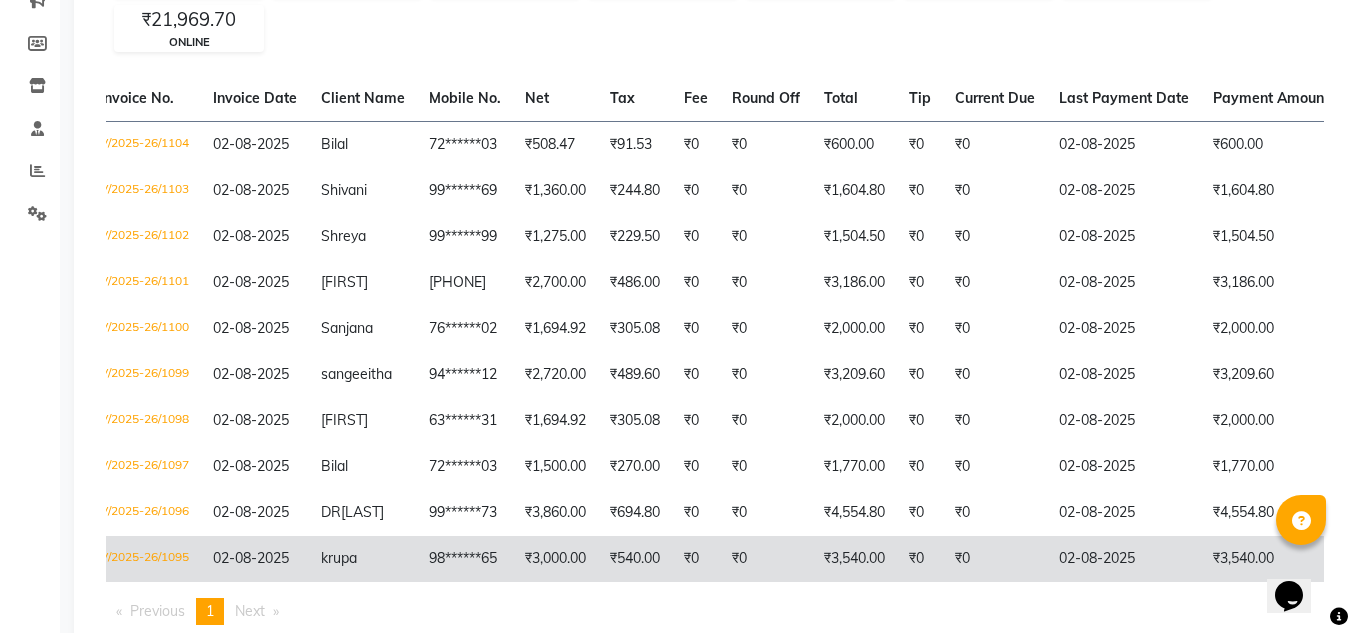 click on "krupa" 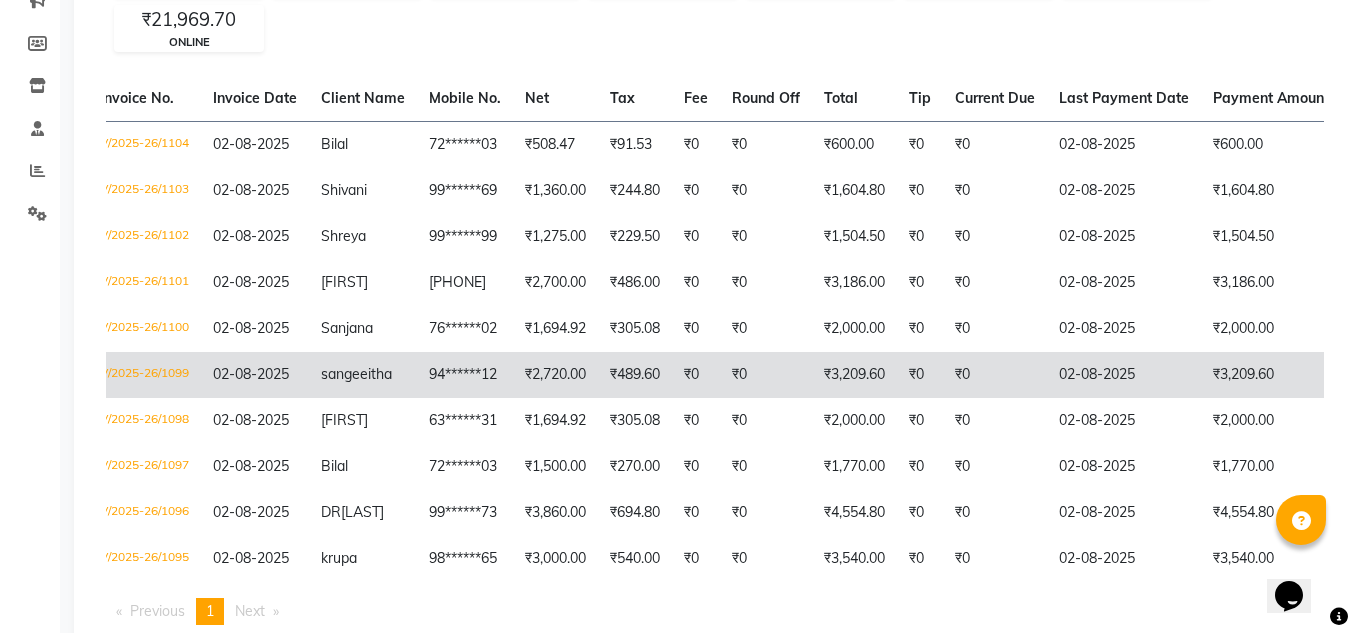 click on "₹2,720.00" 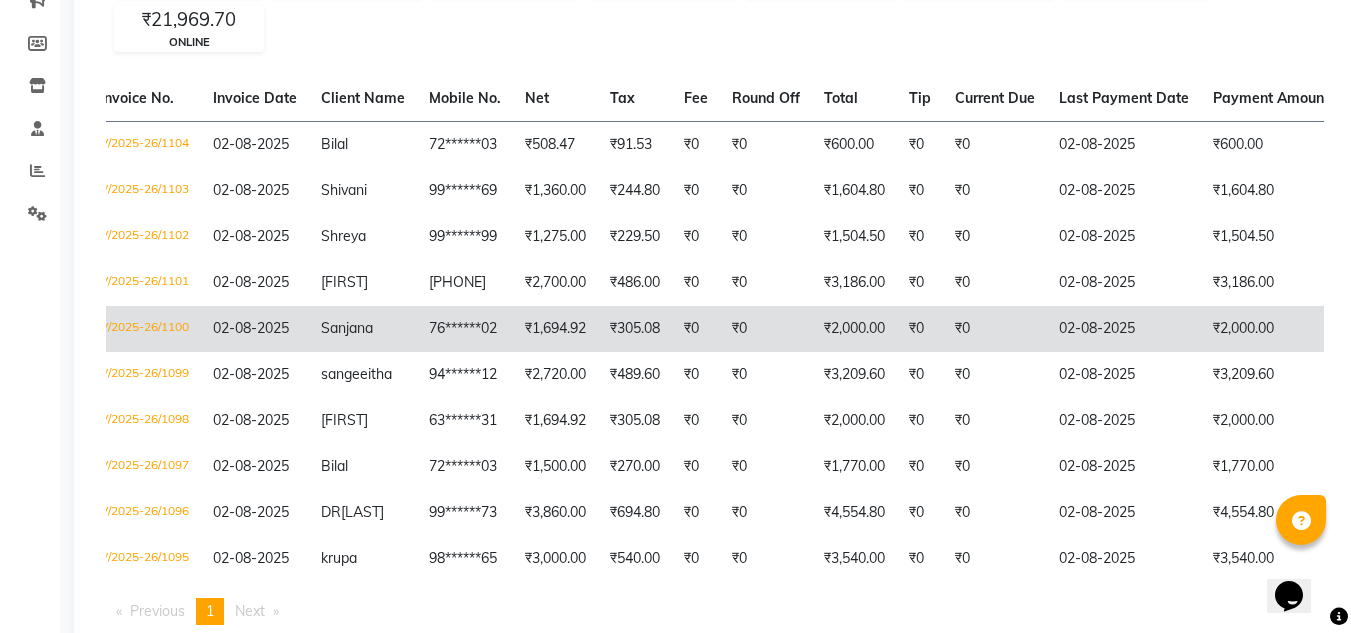 click on "Sanjana" 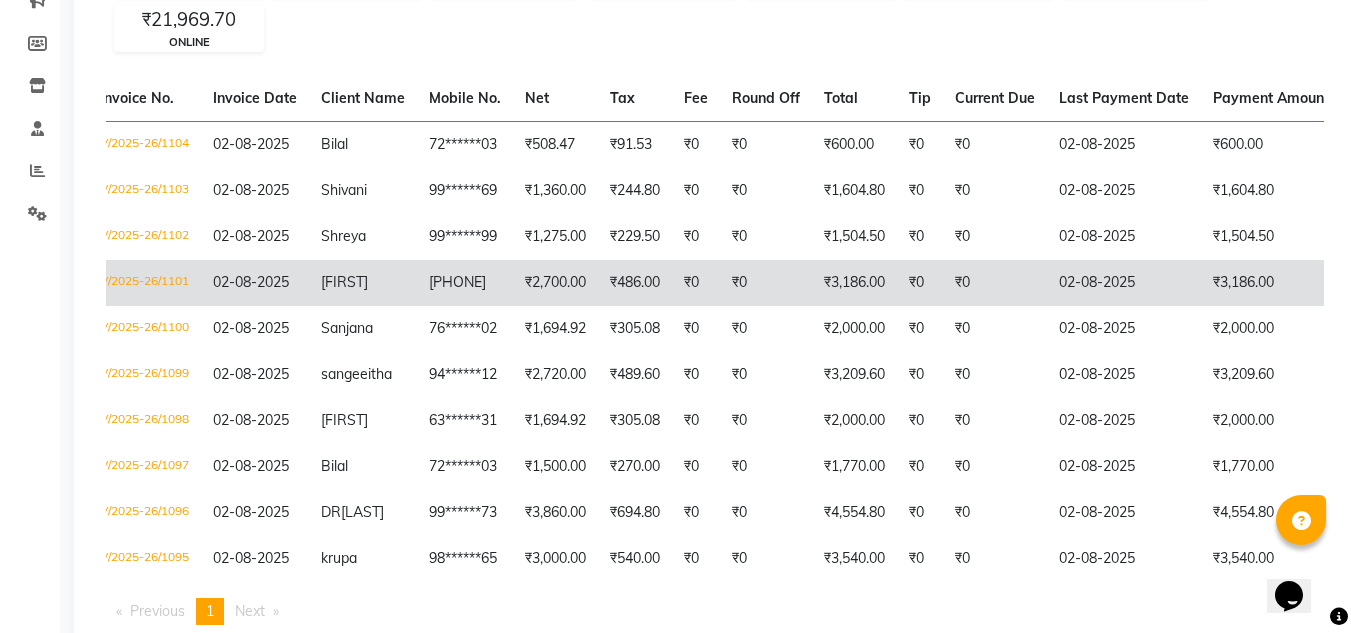 click on "sweti" 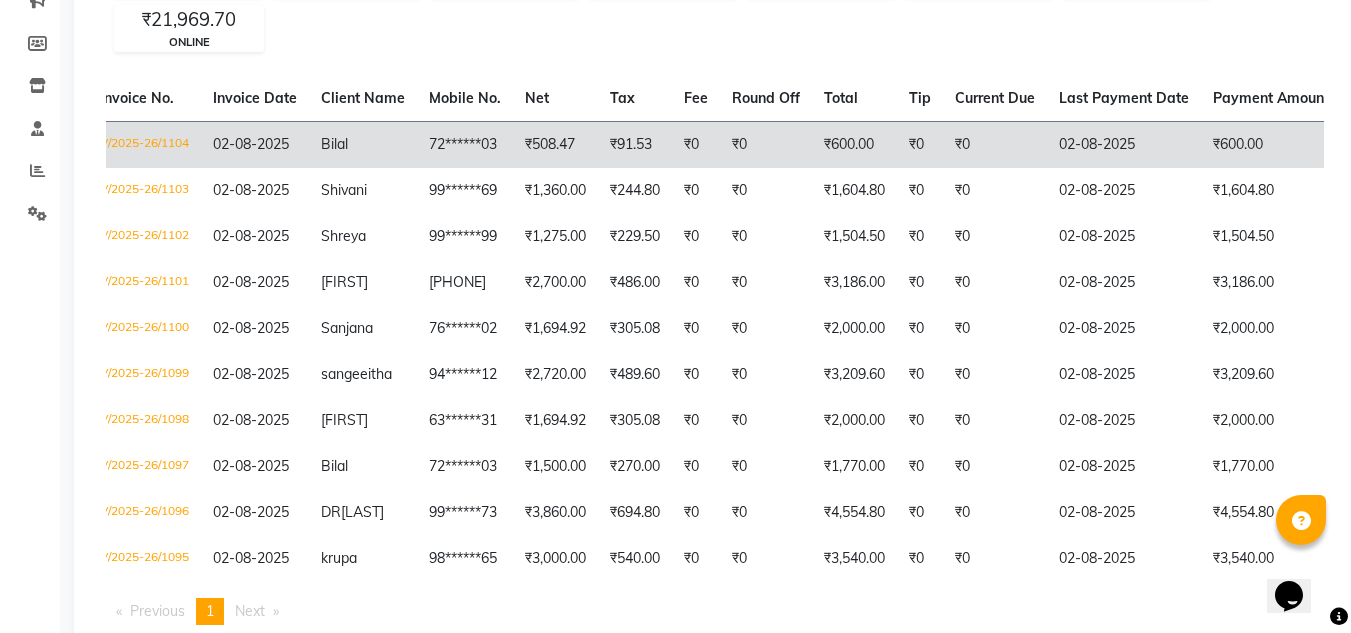 click on "02-08-2025" 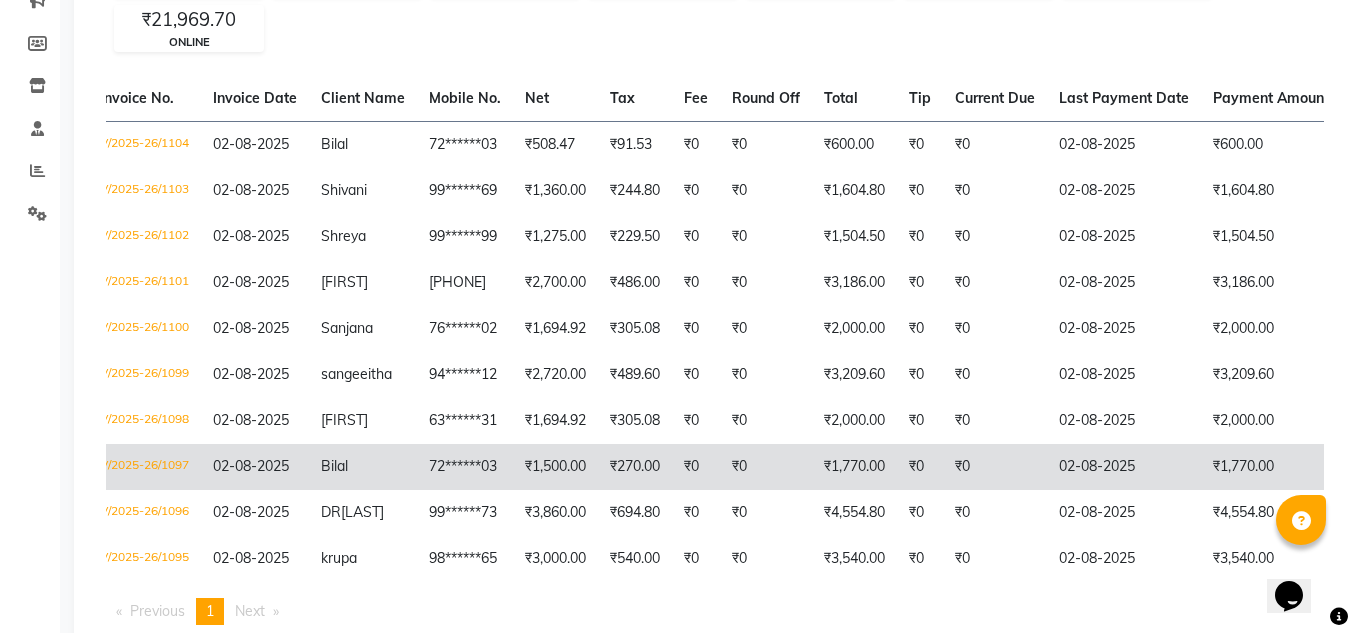 click on "Bilal" 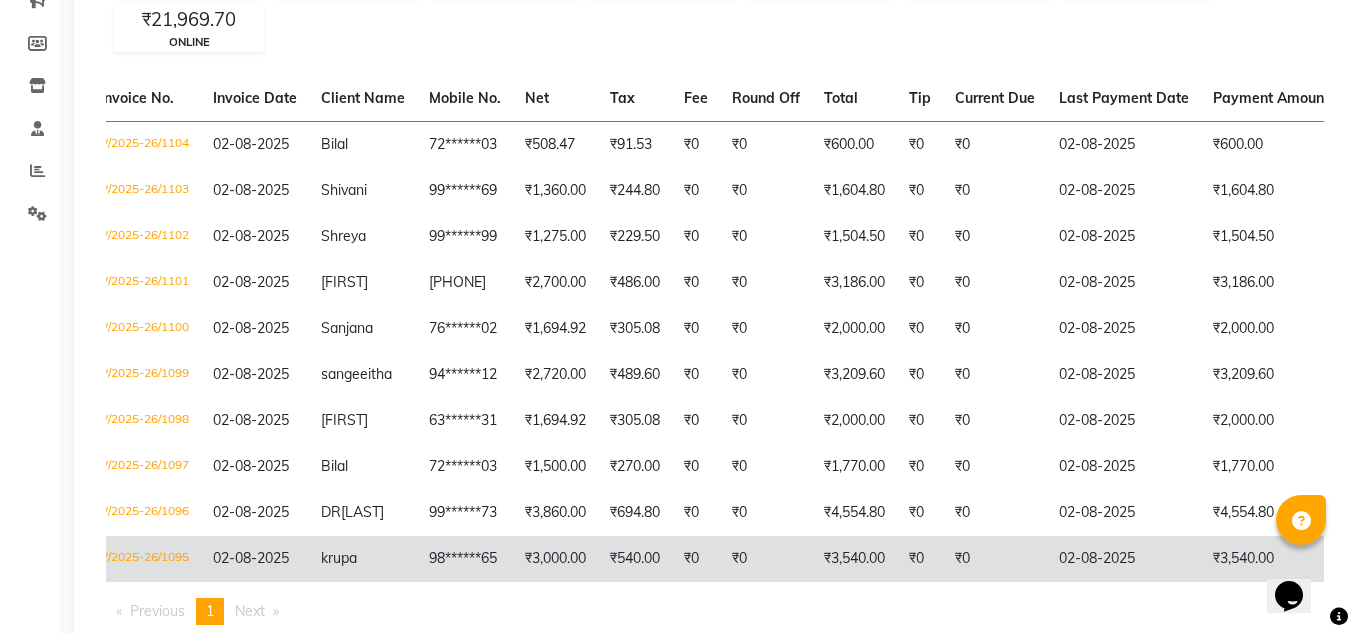 click on "98******65" 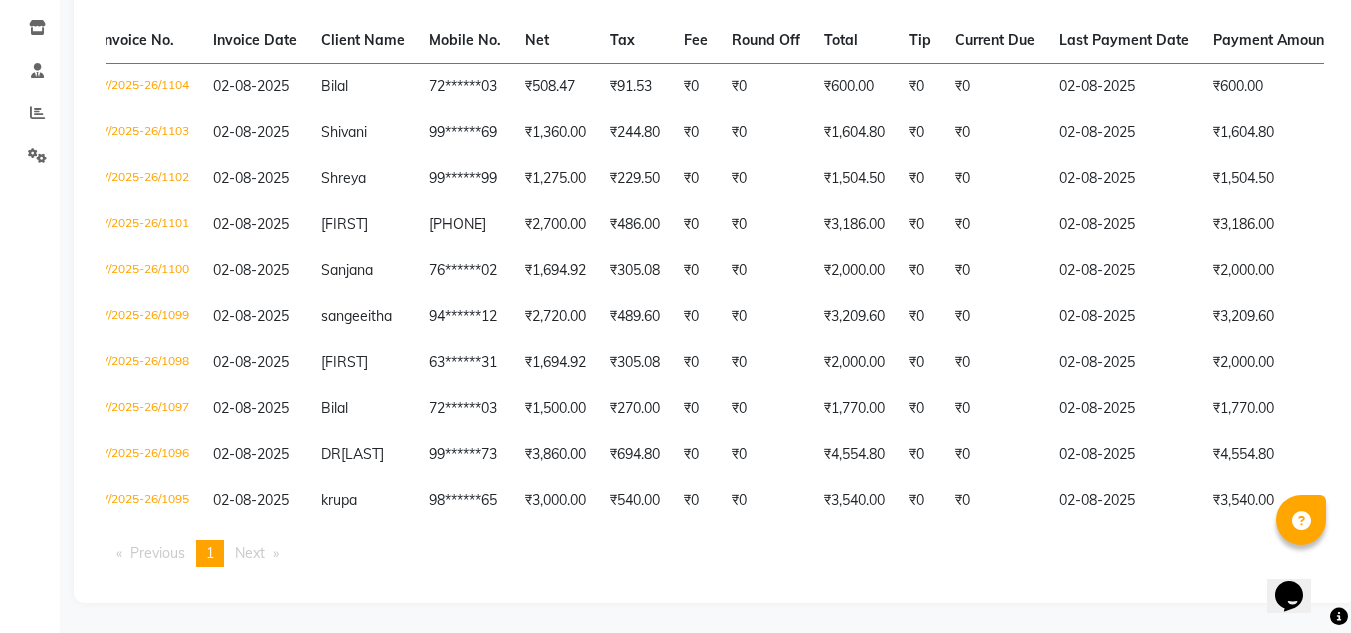scroll, scrollTop: 0, scrollLeft: 0, axis: both 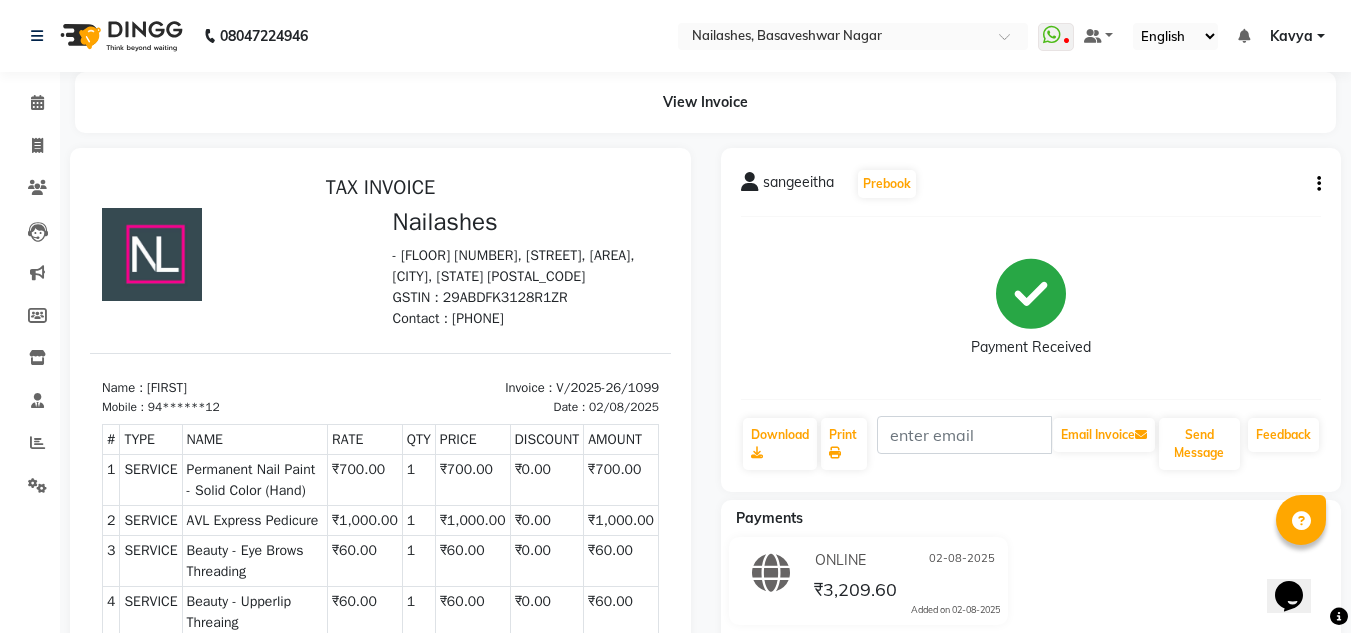 click on "[FIRST]   Prebook   Payment Received  Download  Print   Email Invoice   Send Message Feedback" 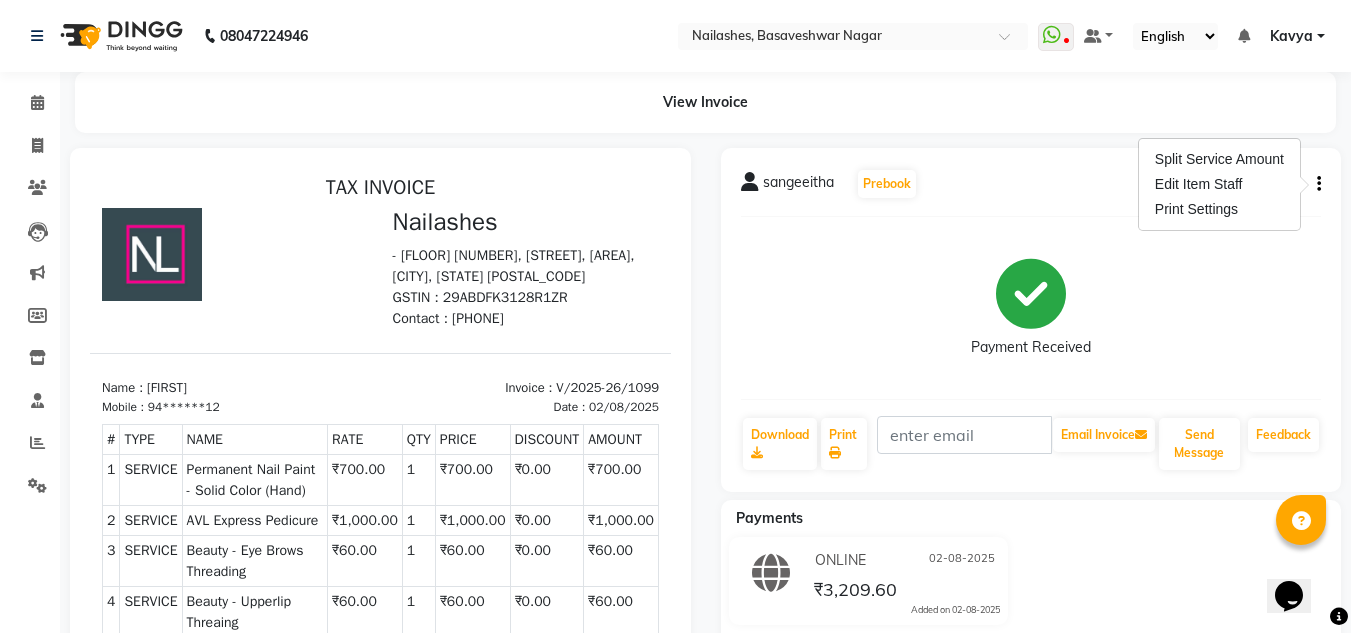 click 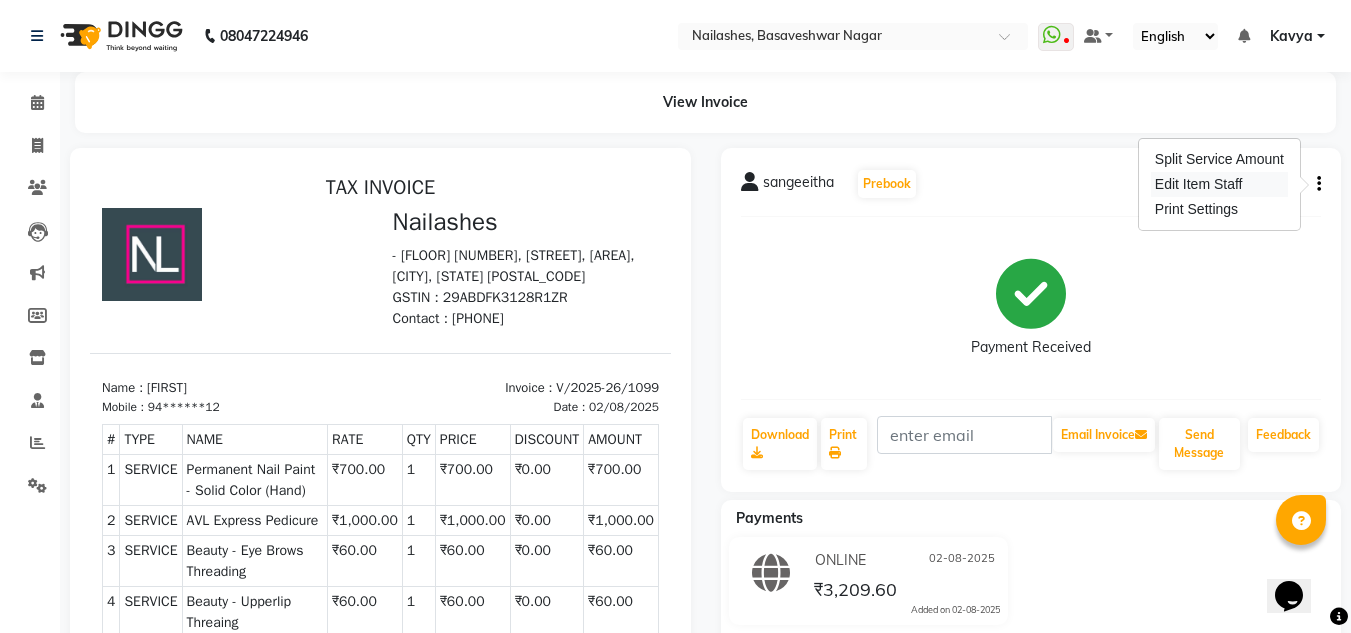 click on "Edit Item Staff" at bounding box center (1219, 184) 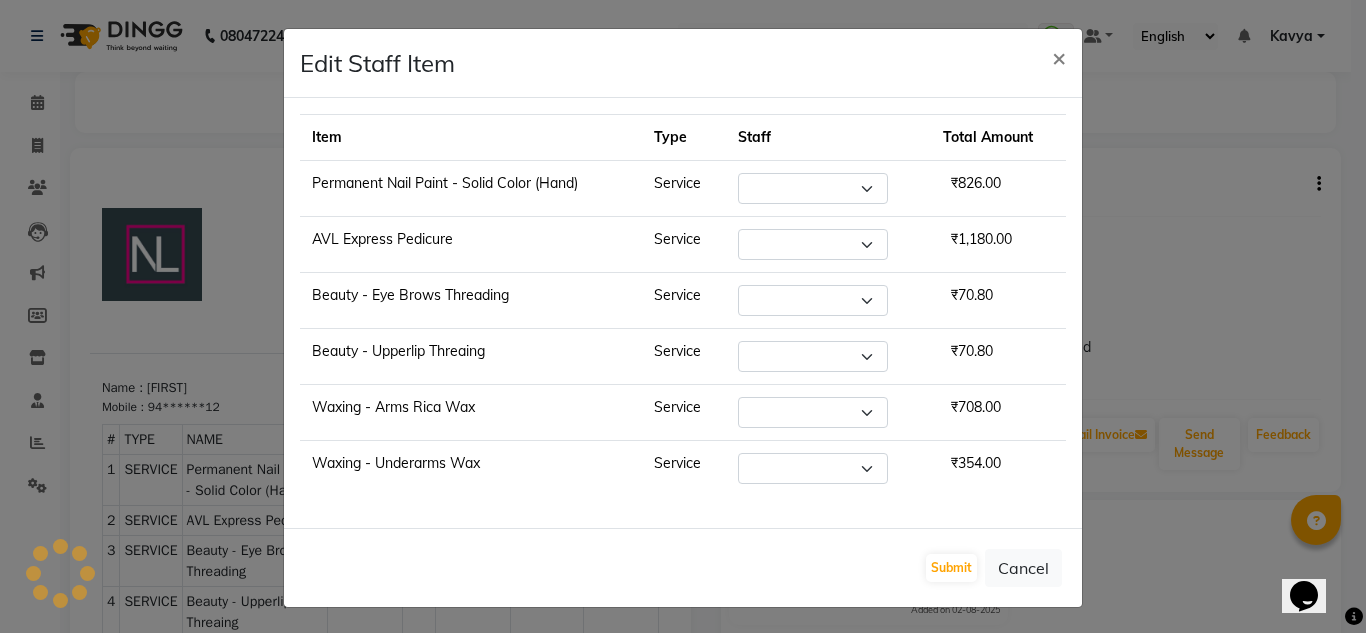 select on "[POSTAL_CODE]" 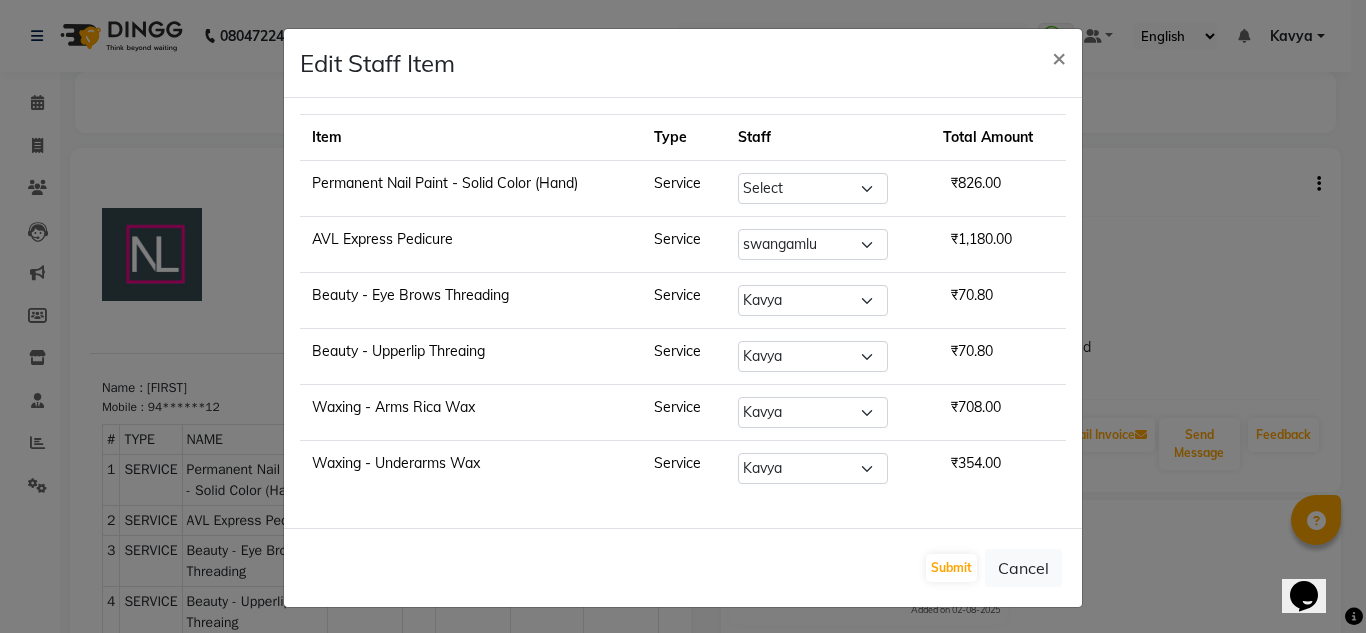 click on "Edit Staff Item  × Item Type Staff Total Amount Permanent Nail Paint - Solid Color (Hand) Service Select  akki rahul   [FIRST] [LAST]   Bilal   jin   kabir   Kavya   Kiruba    kunal   Manager   Rahul   swangamlu  ₹826.00 AVL Express Pedicure Service Select  akki rahul   [FIRST] [LAST]   Bilal   jin   kabir   Kavya   Kiruba    kunal   Manager   Rahul   swangamlu  ₹1,180.00 Beauty  - Eye Brows Threading Service Select  akki rahul   [FIRST] [LAST]   Bilal   jin   kabir   Kavya   Kiruba    kunal   Manager   Rahul   swangamlu  ₹70.80 Beauty  - Upperlip Threaing Service Select  akki rahul   [FIRST] [LAST]   Bilal   jin   kabir   Kavya   Kiruba    kunal   Manager   Rahul   swangamlu  ₹70.80 Waxing - Arms Rica Wax Service Select  akki rahul   [FIRST] [LAST]   Bilal   jin   kabir   Kavya   Kiruba    kunal   Manager   Rahul   swangamlu  ₹708.00 Waxing - Underarms Wax Service Select  akki rahul   [FIRST] [LAST]   Bilal   jin   kabir   Kavya   Kiruba    kunal   Manager   Rahul   swangamlu  ₹354.00  Submit" 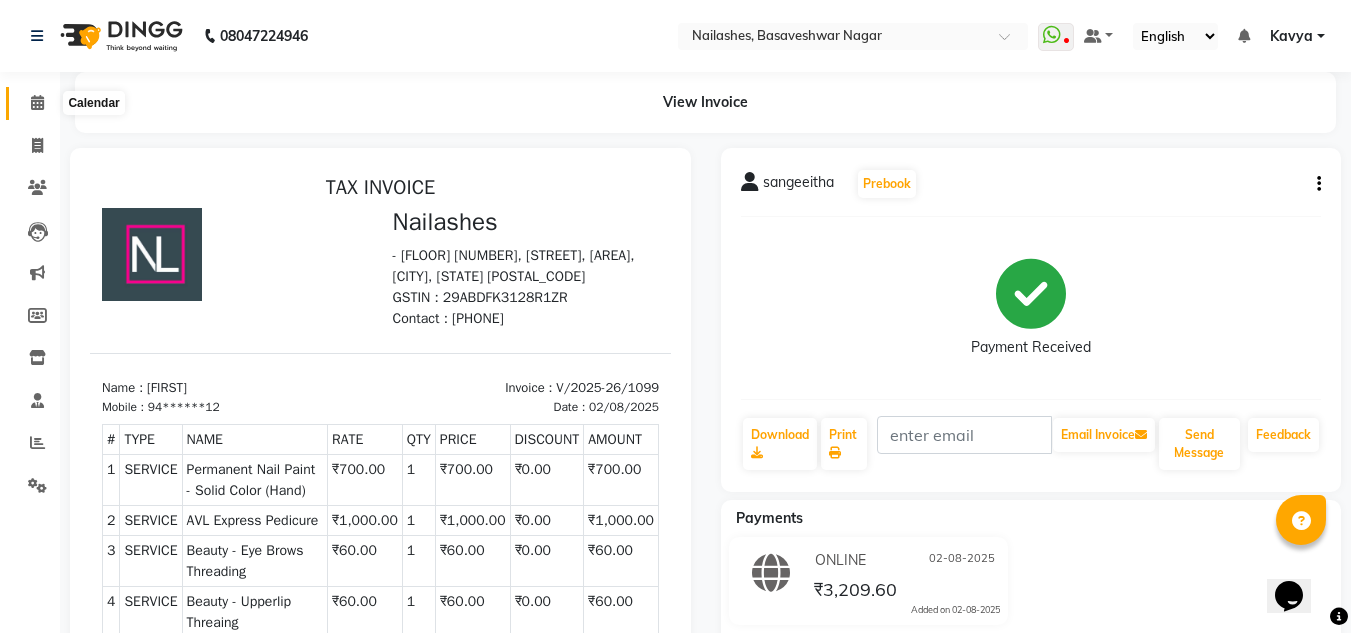click 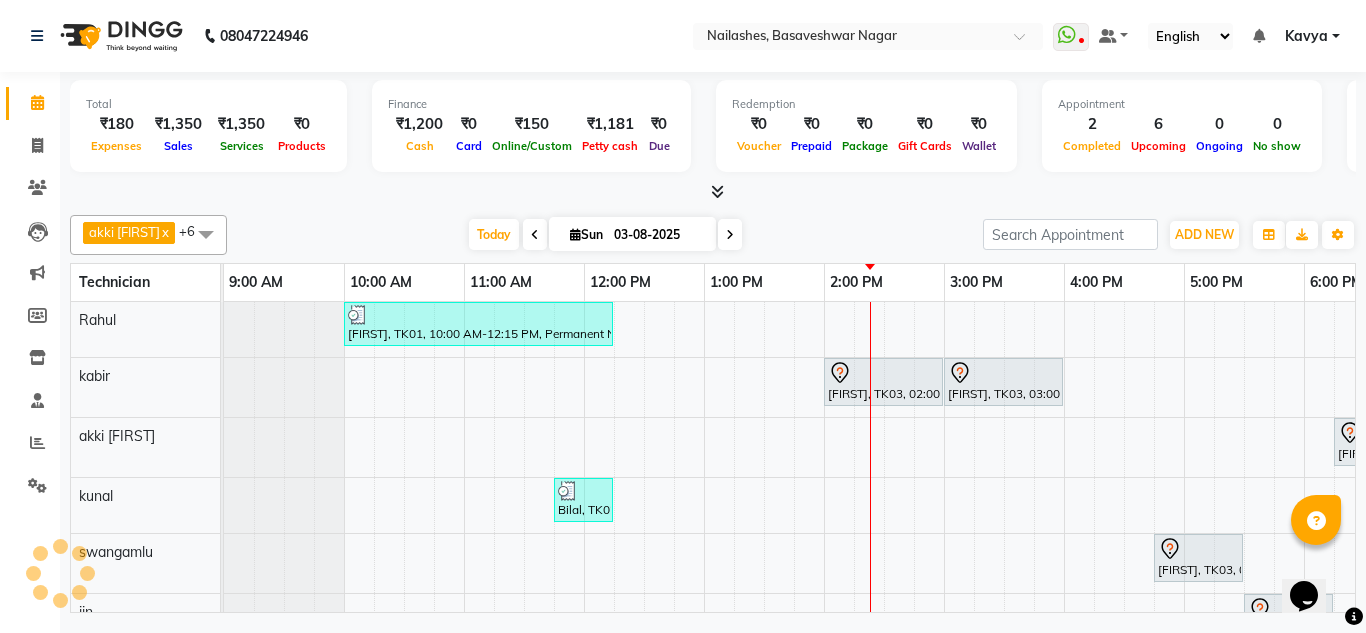 scroll, scrollTop: 0, scrollLeft: 0, axis: both 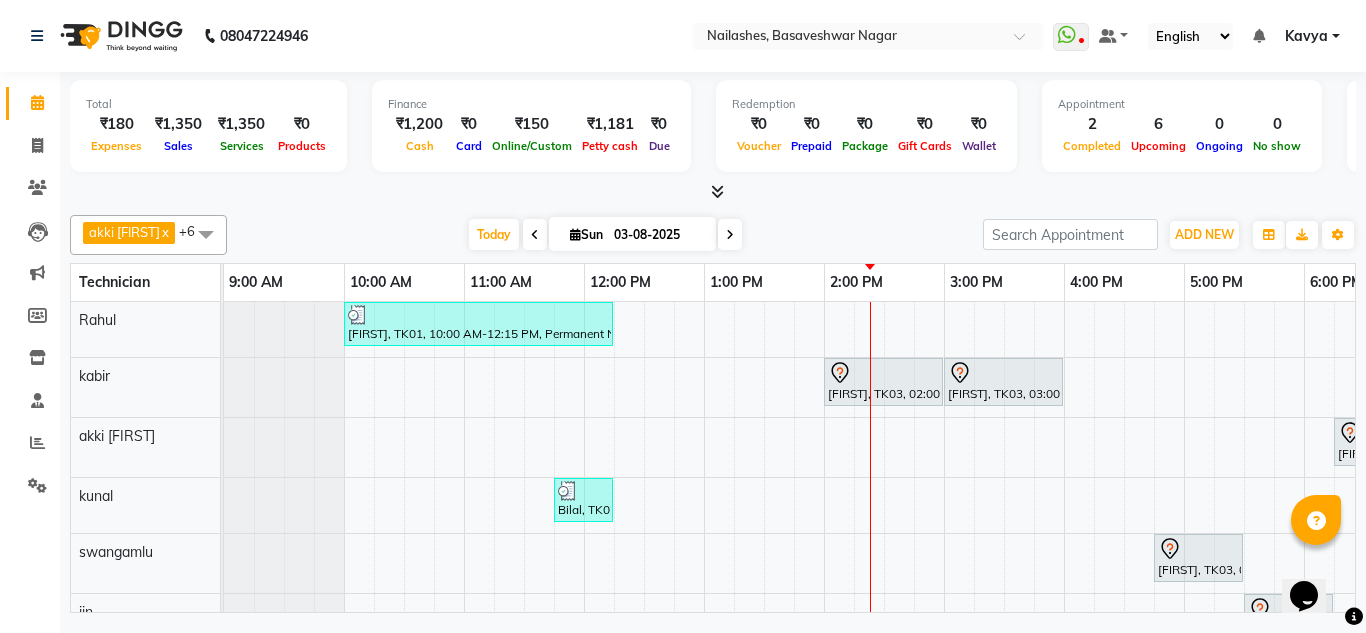 click at bounding box center (535, 235) 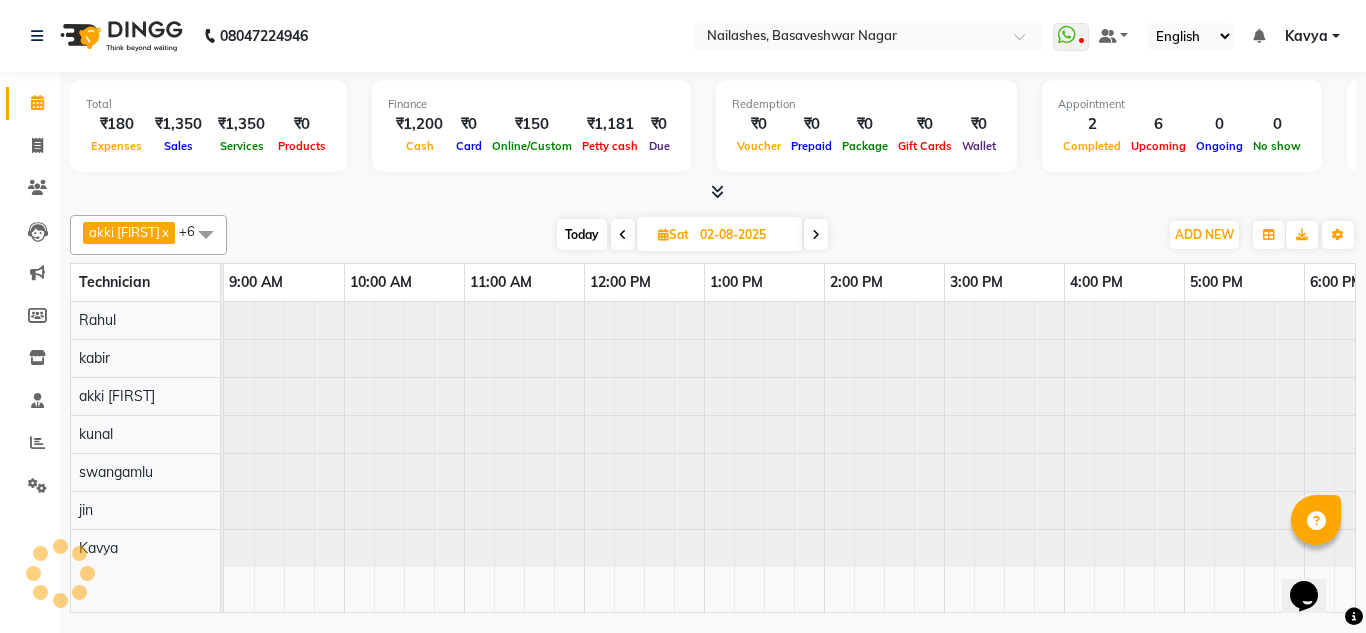 scroll, scrollTop: 0, scrollLeft: 429, axis: horizontal 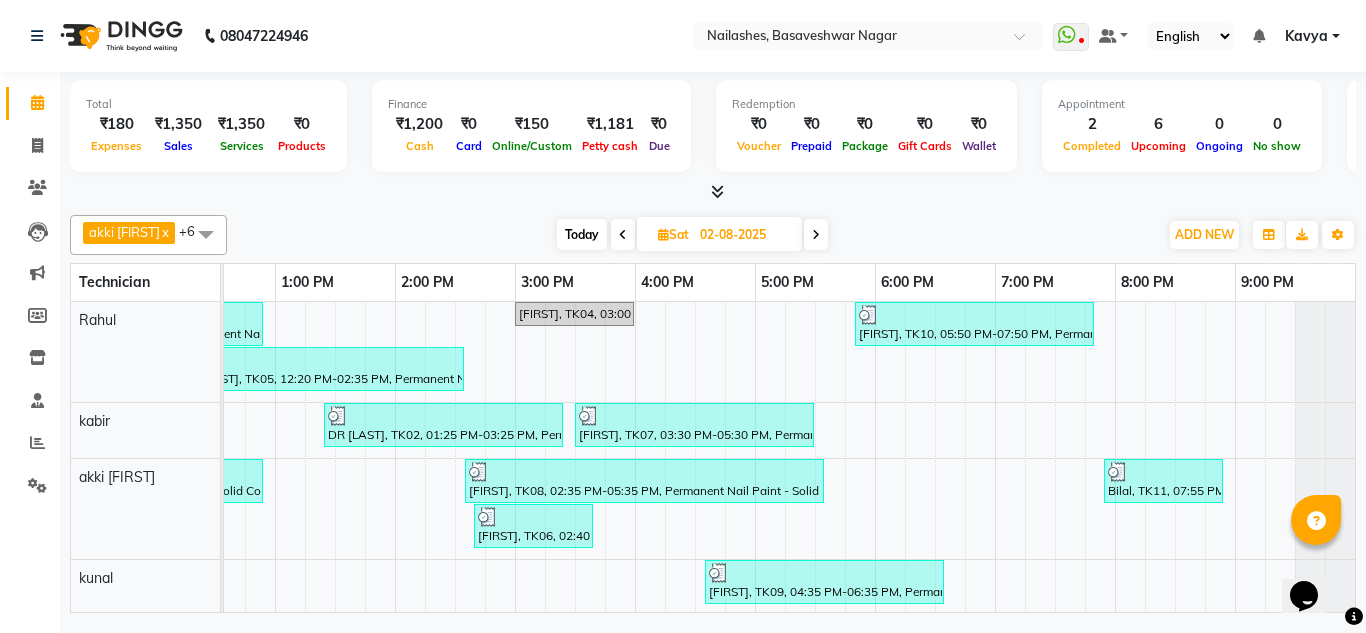 click at bounding box center (623, 235) 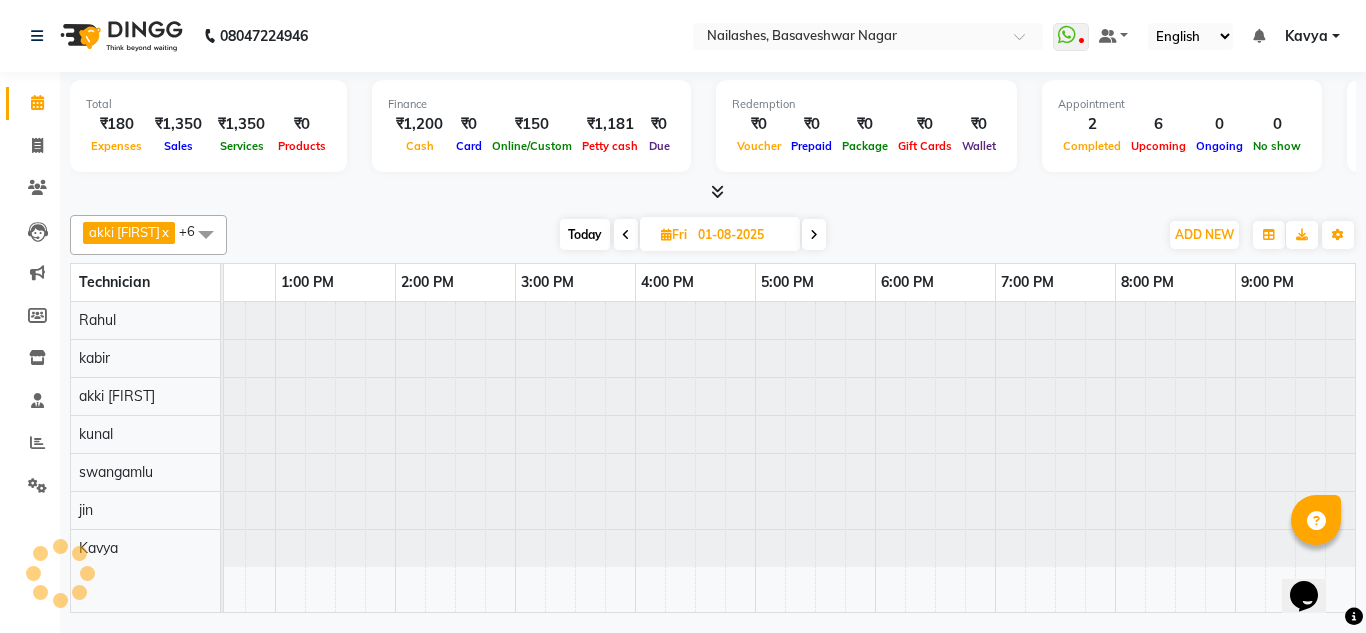 scroll, scrollTop: 0, scrollLeft: 0, axis: both 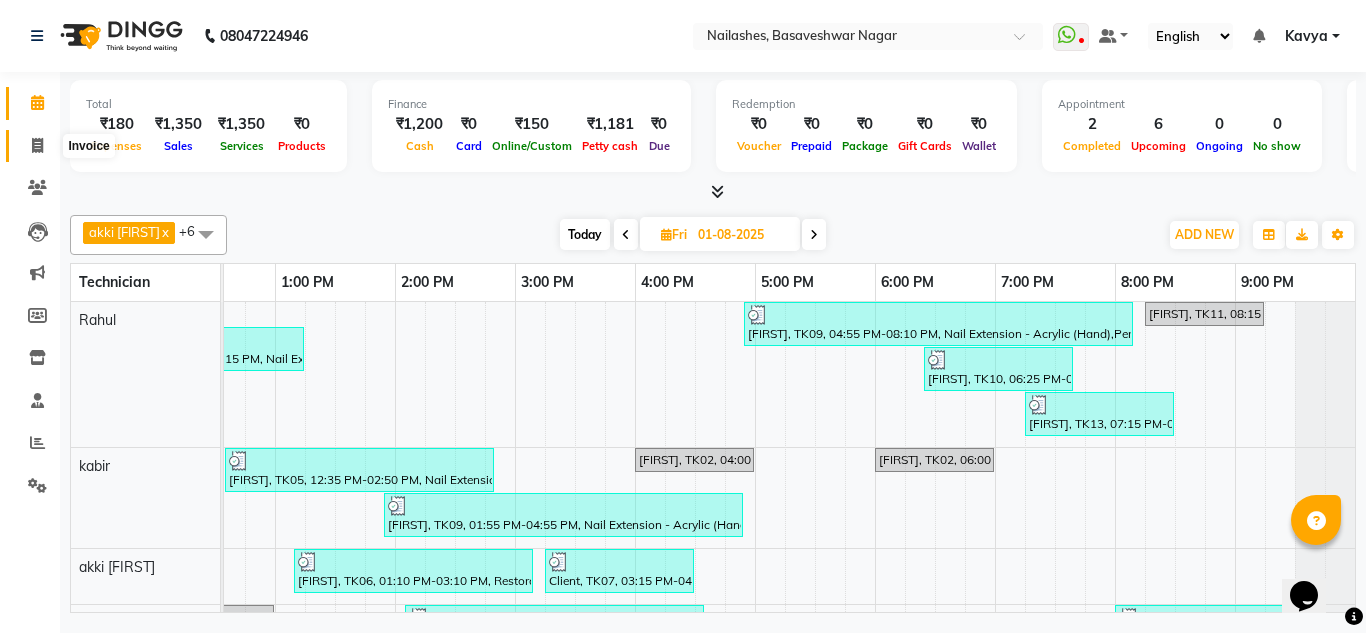 click 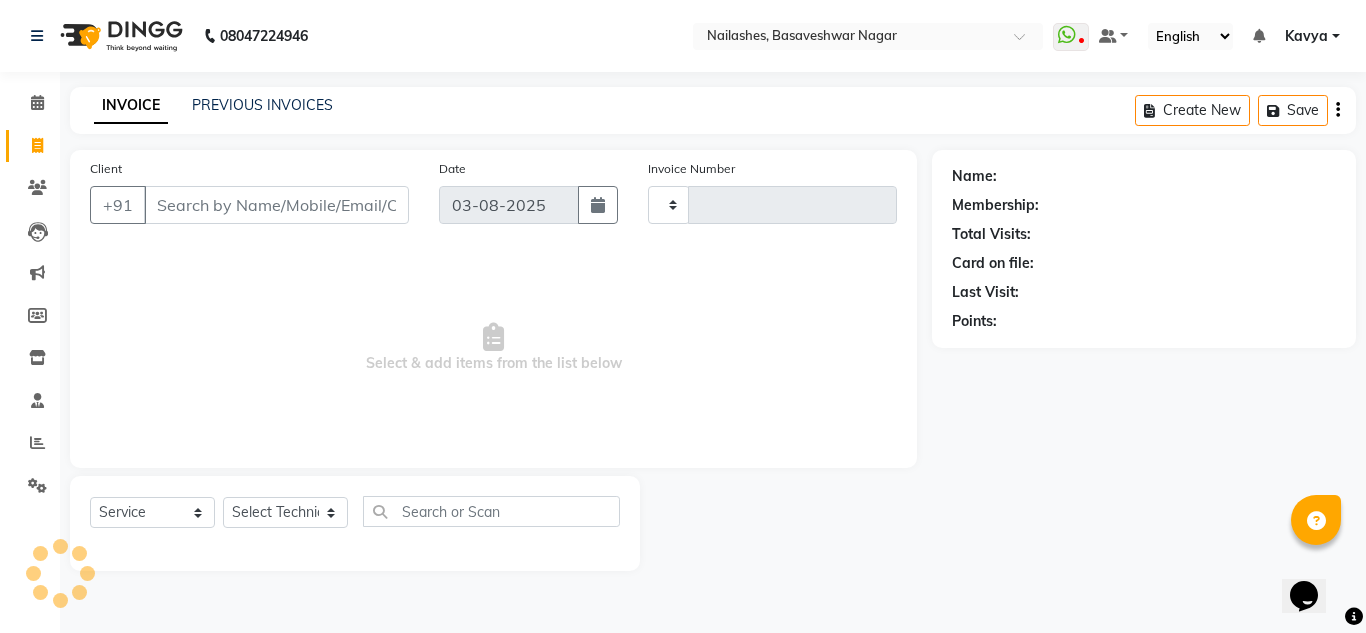type on "1107" 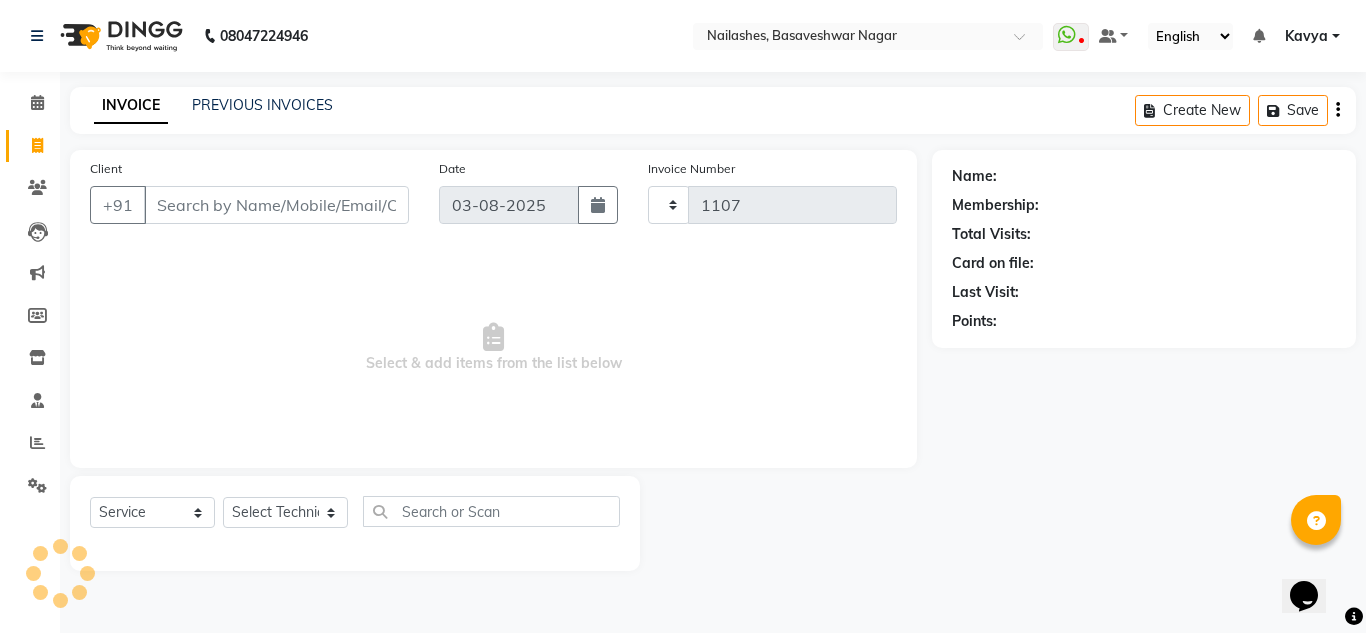 select on "7686" 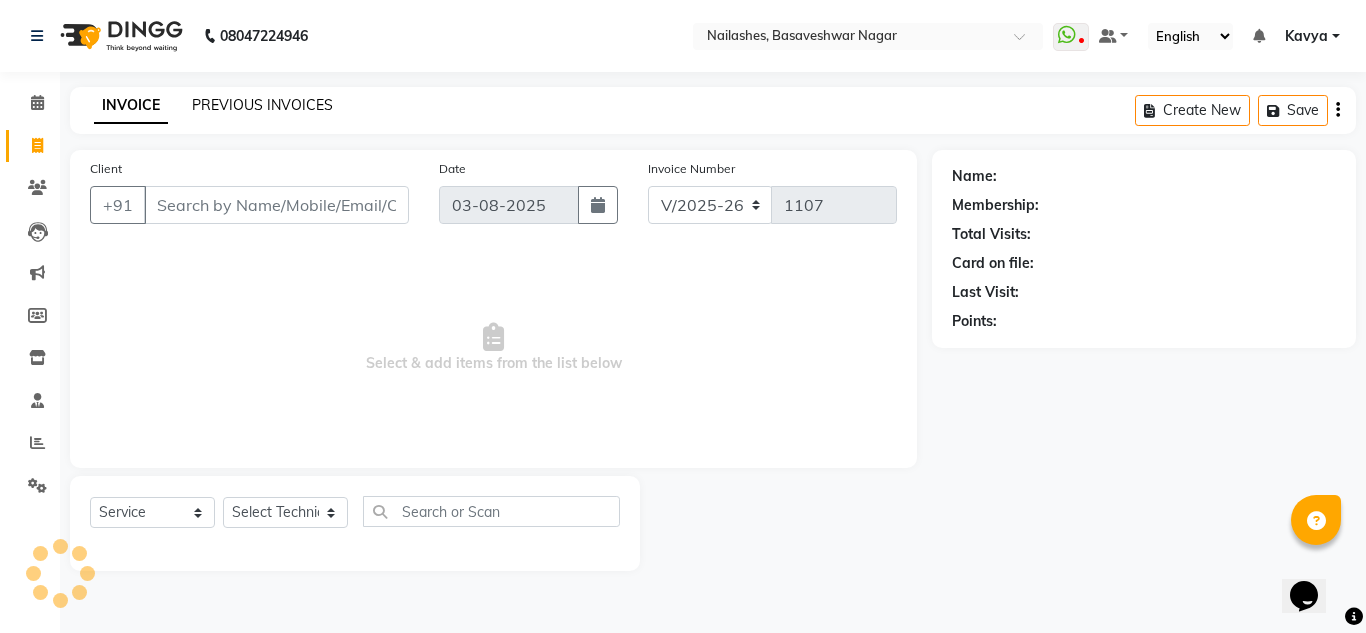 click on "PREVIOUS INVOICES" 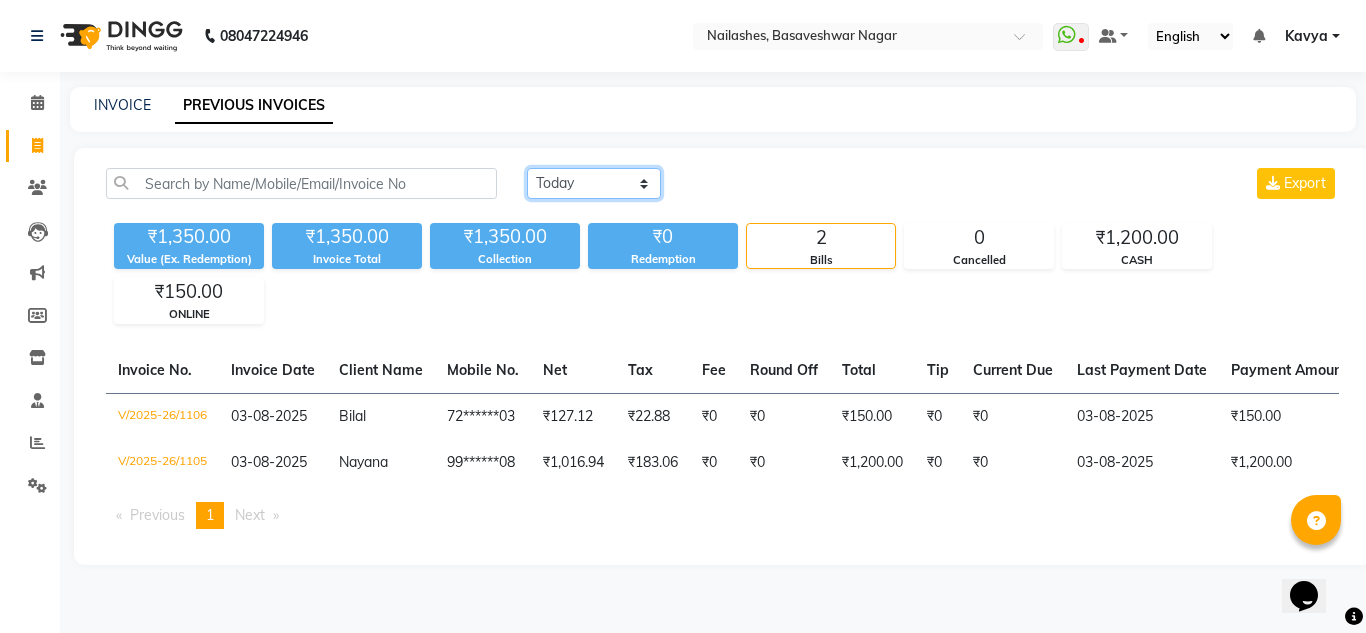 click on "Today Yesterday Custom Range" 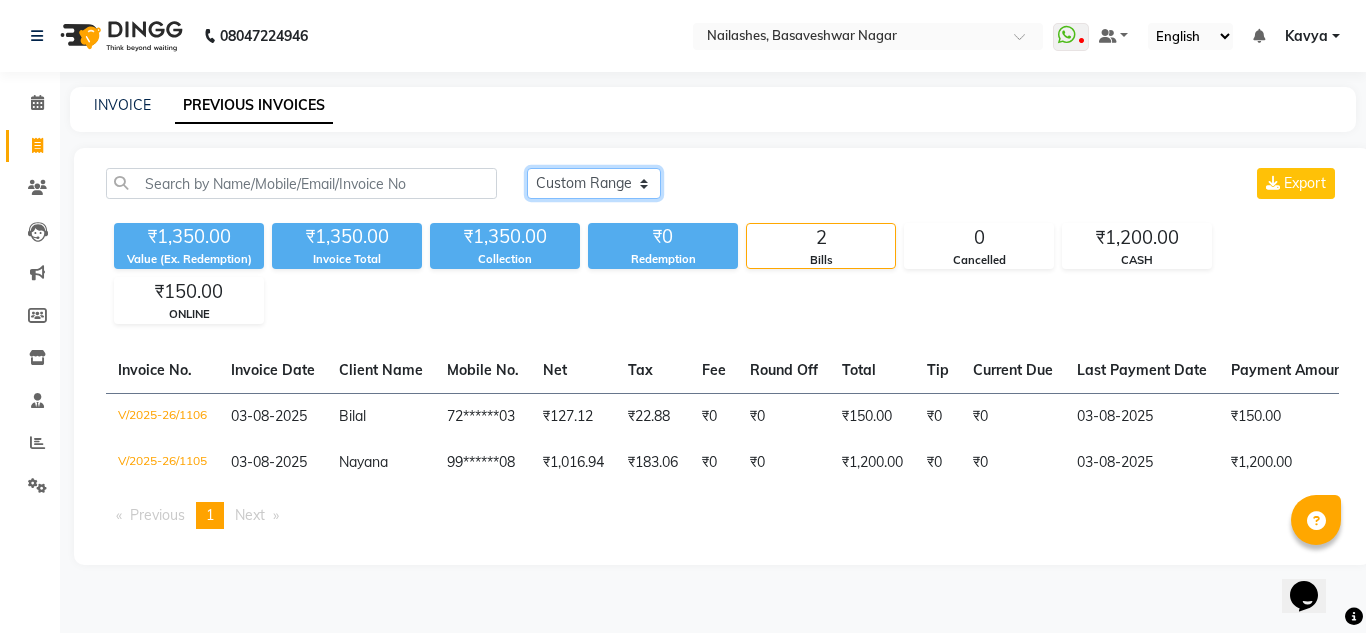 click on "Today Yesterday Custom Range" 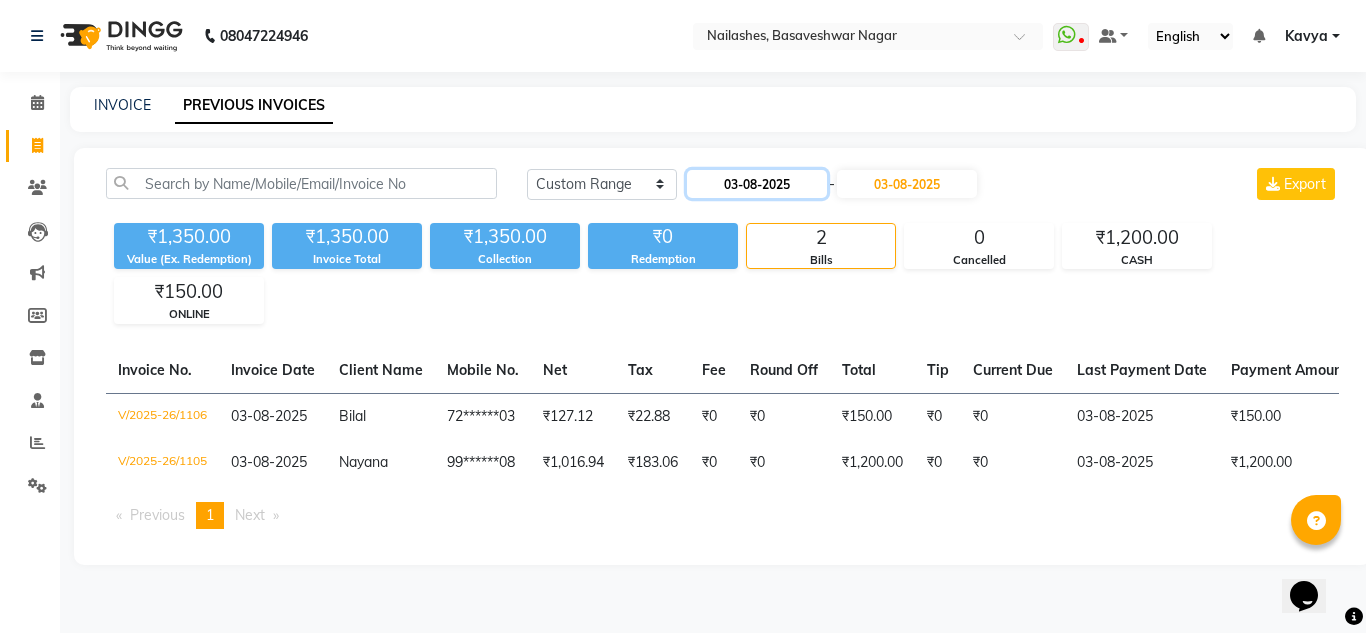 click on "03-08-2025" 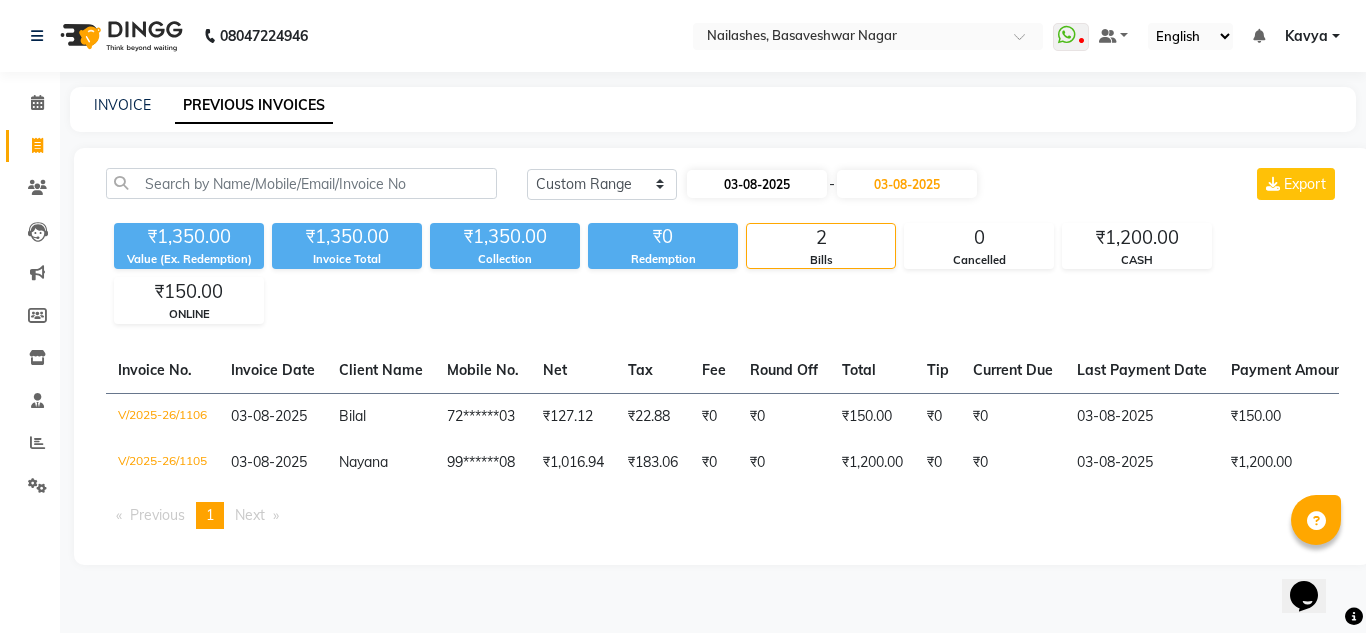 select on "8" 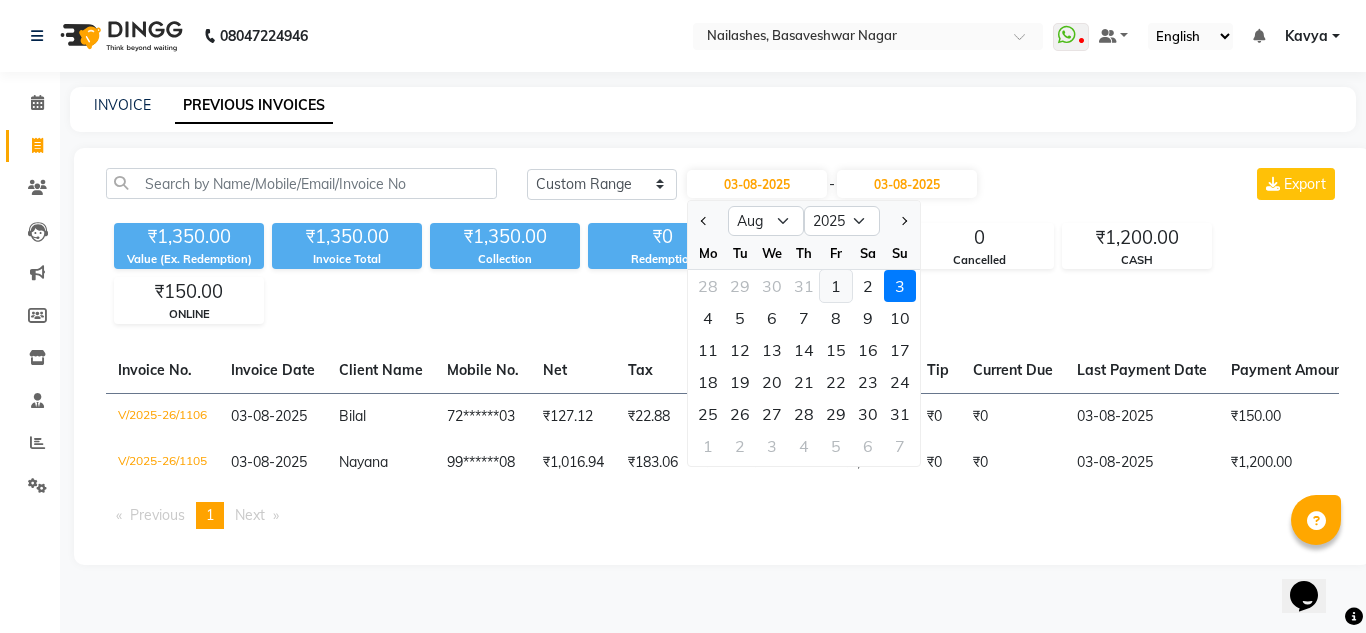 click on "1" 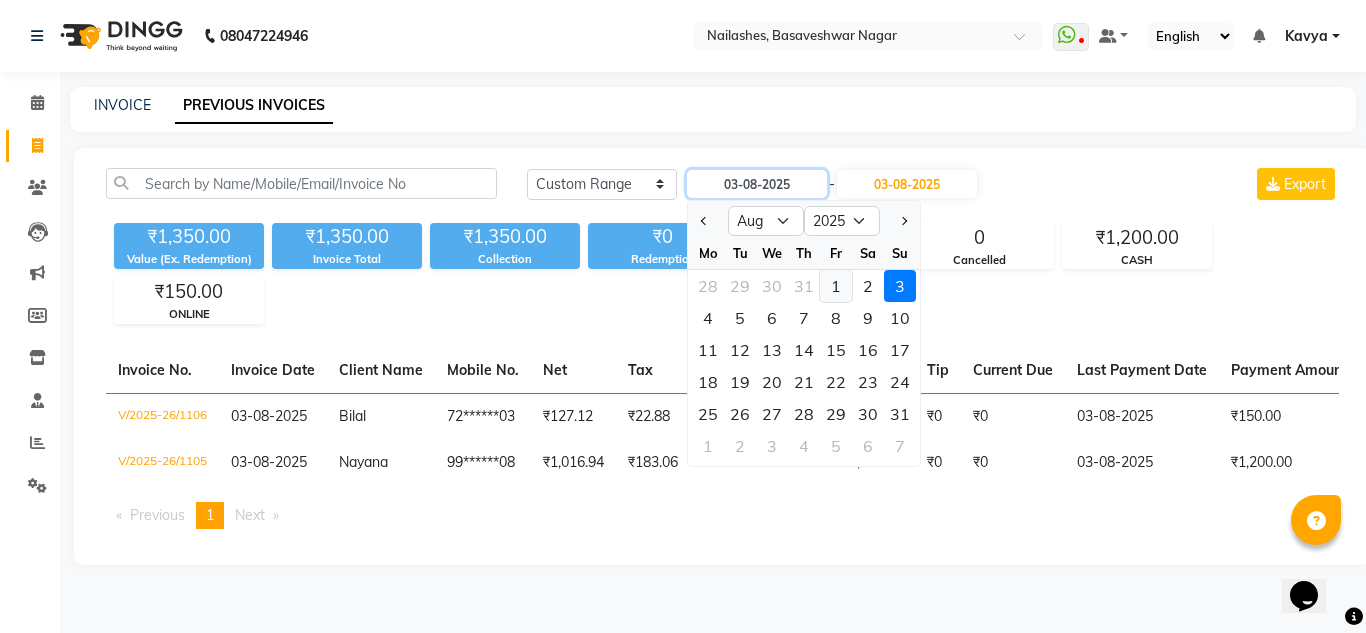 type on "01-08-2025" 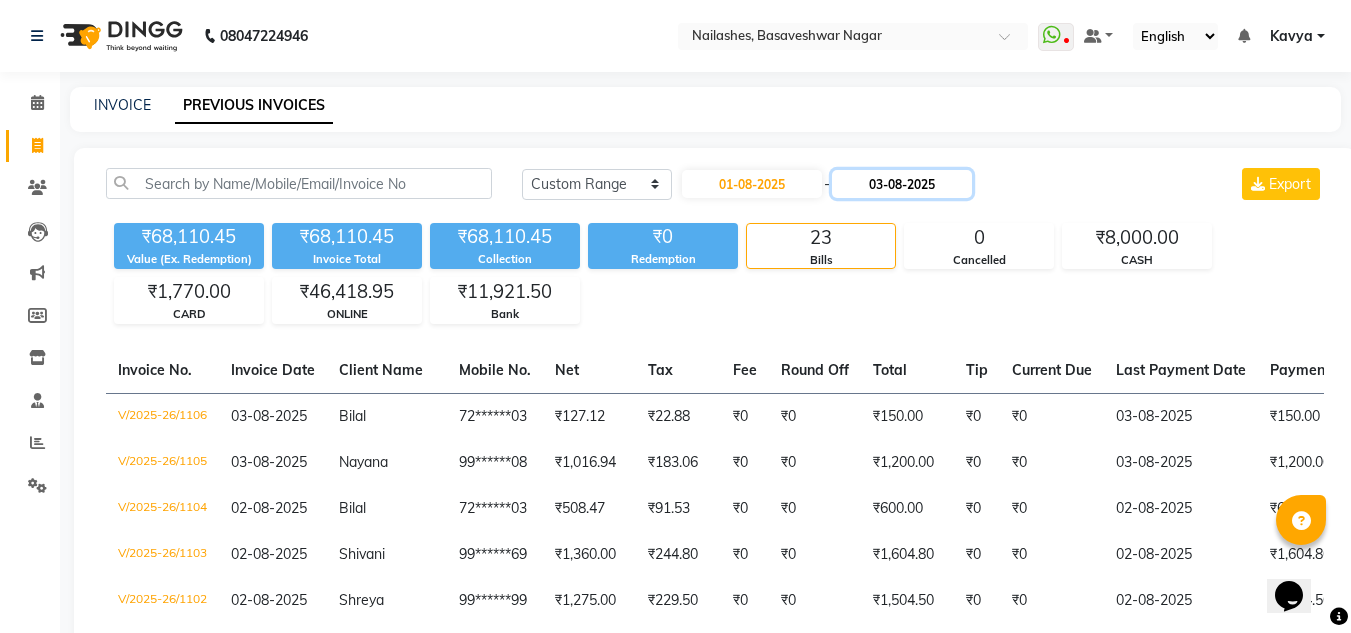 click on "03-08-2025" 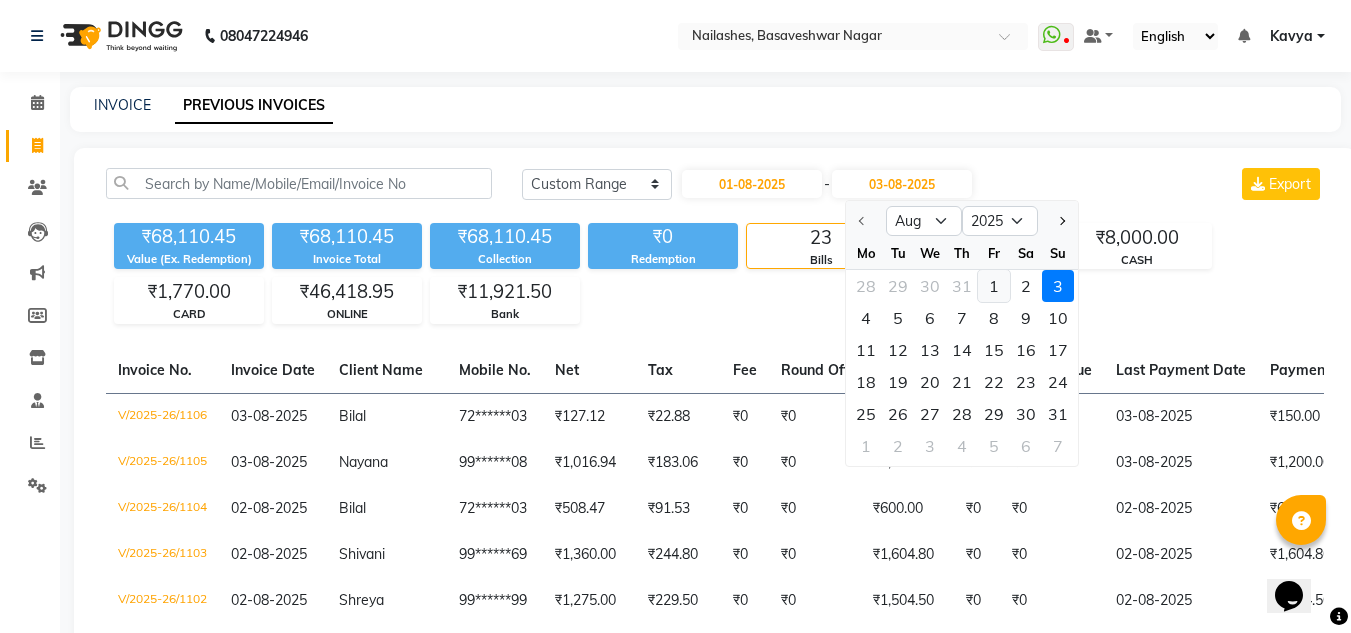 click on "1" 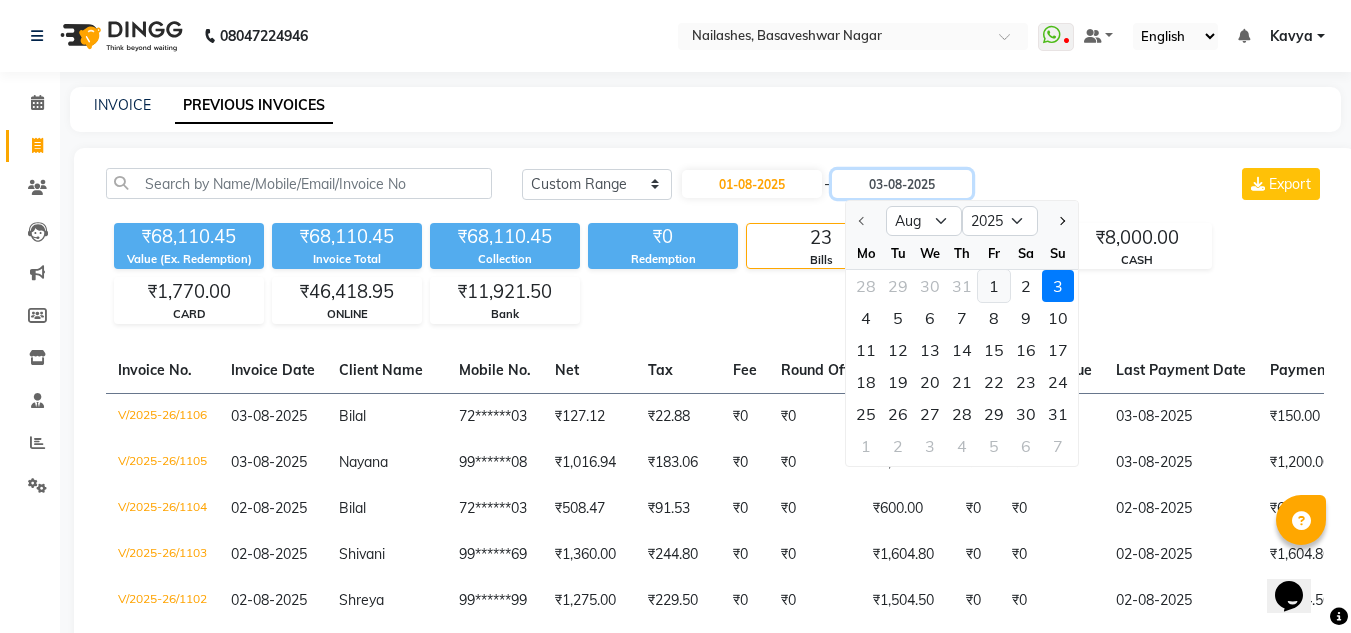 type on "01-08-2025" 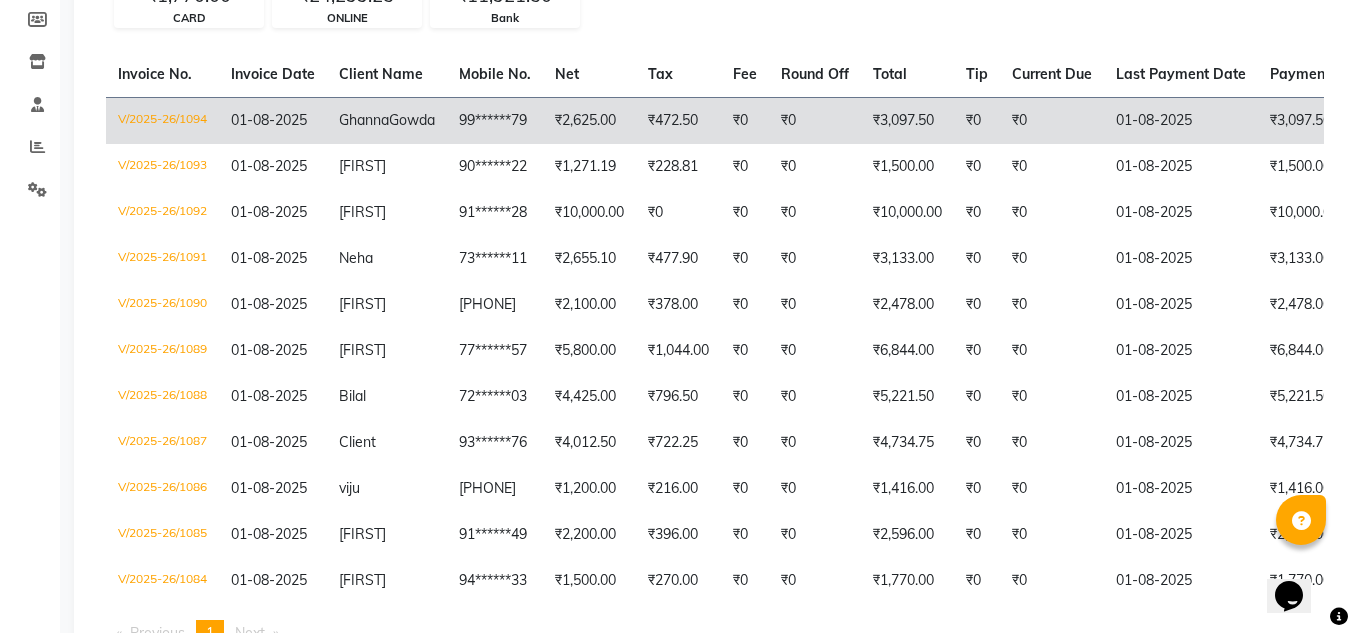 scroll, scrollTop: 297, scrollLeft: 0, axis: vertical 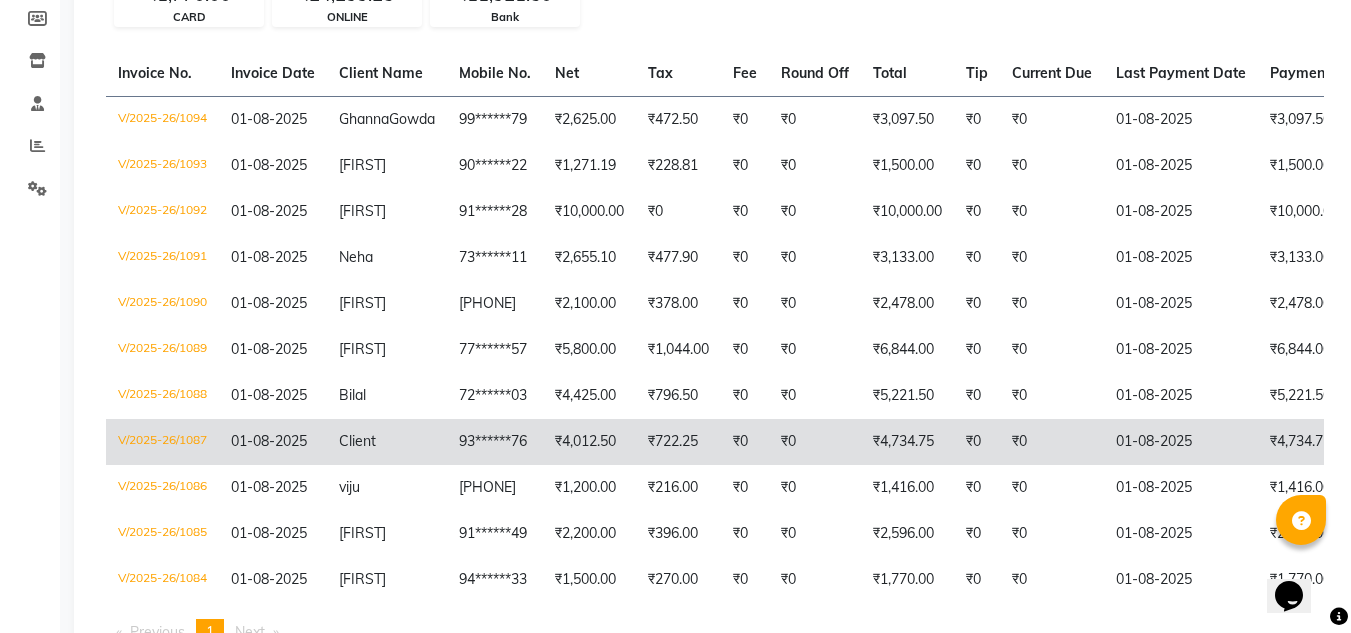 click on "Client" 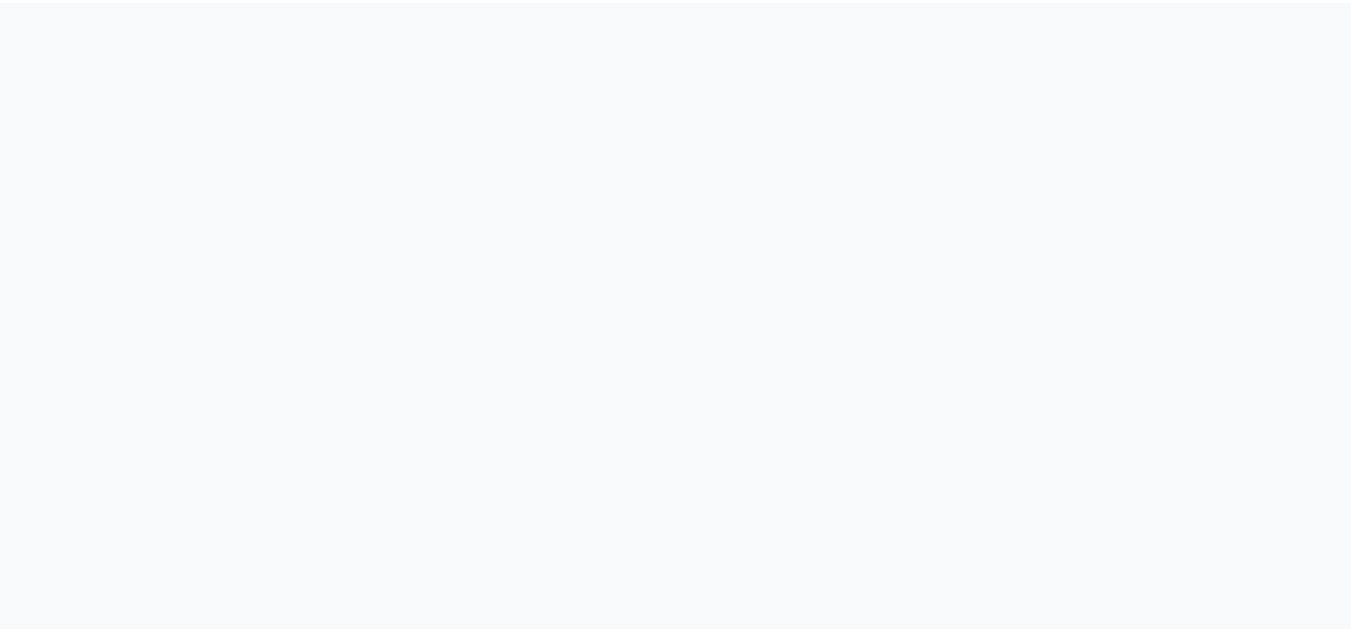 scroll, scrollTop: 0, scrollLeft: 0, axis: both 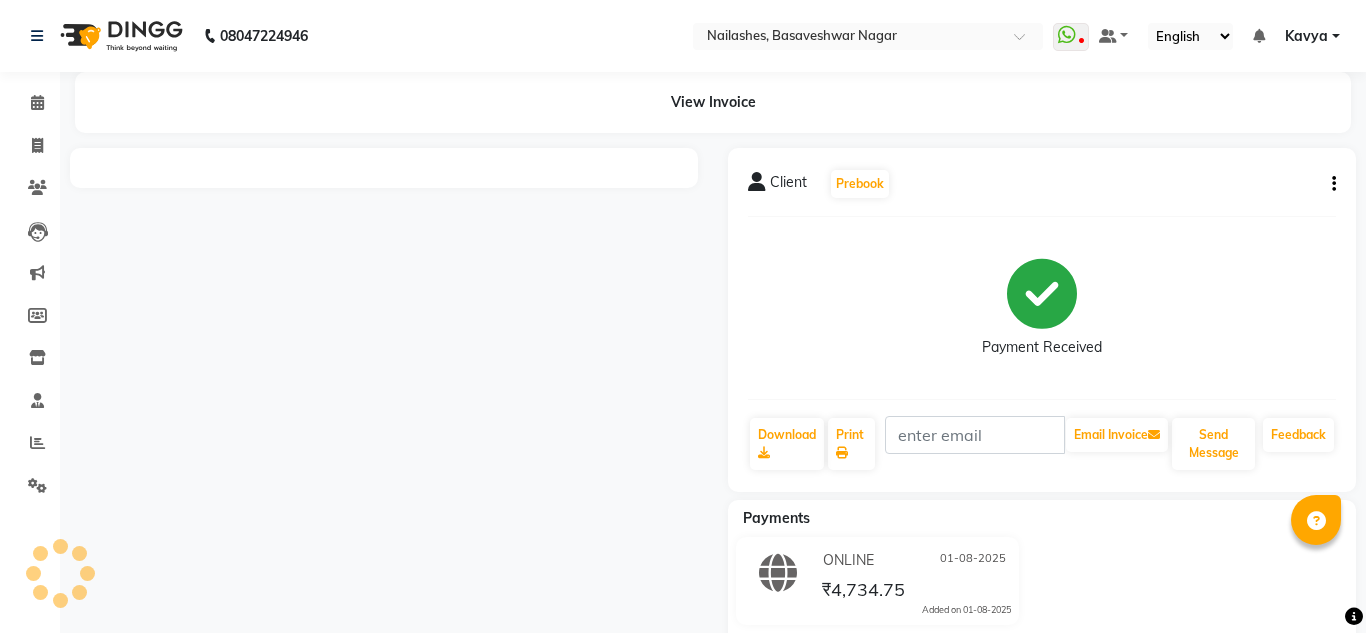 select on "en" 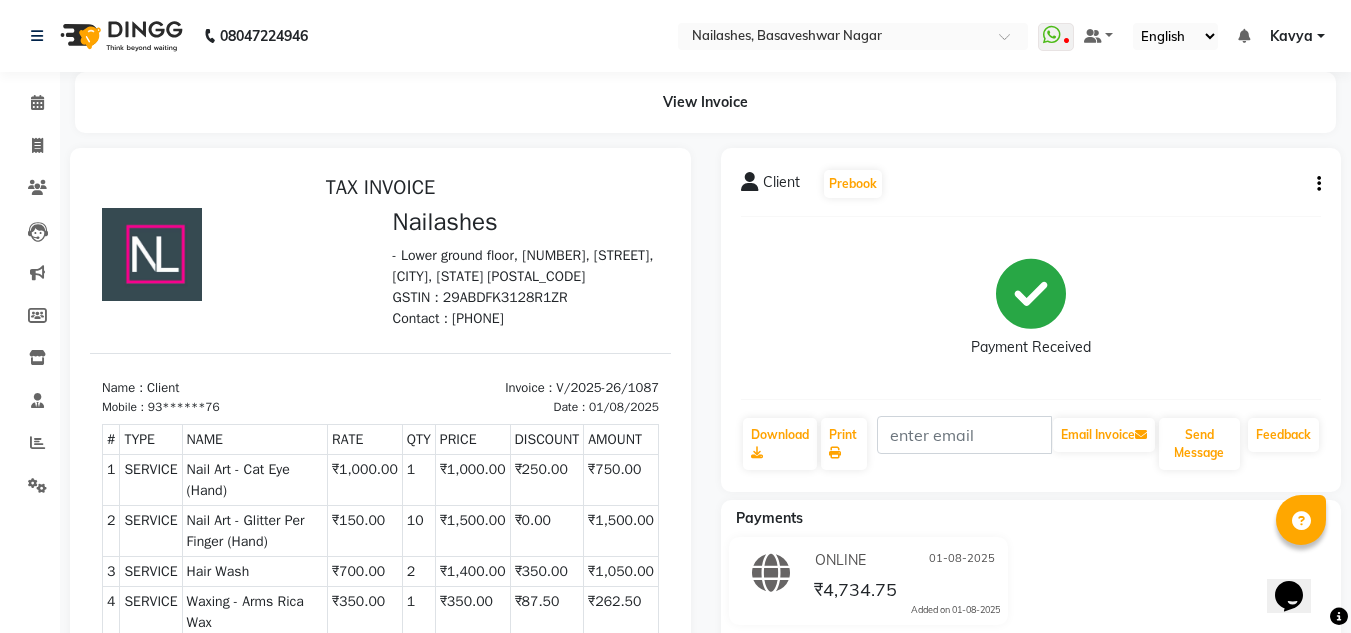 scroll, scrollTop: 0, scrollLeft: 0, axis: both 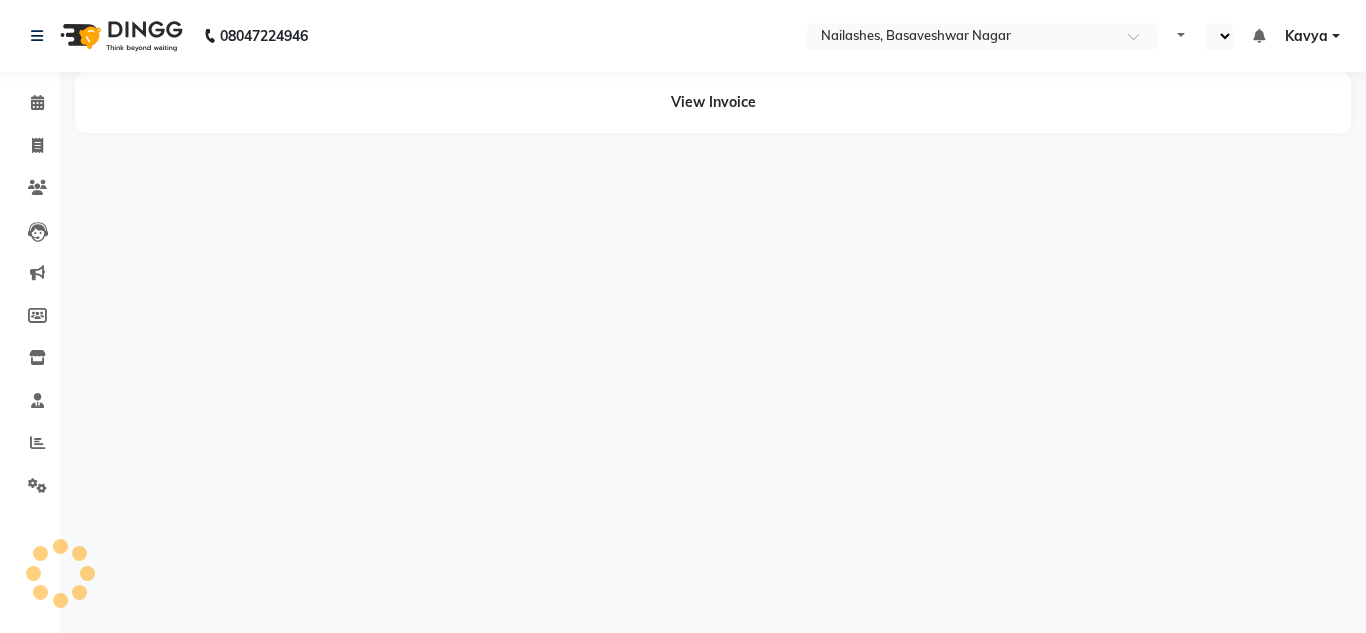 select on "en" 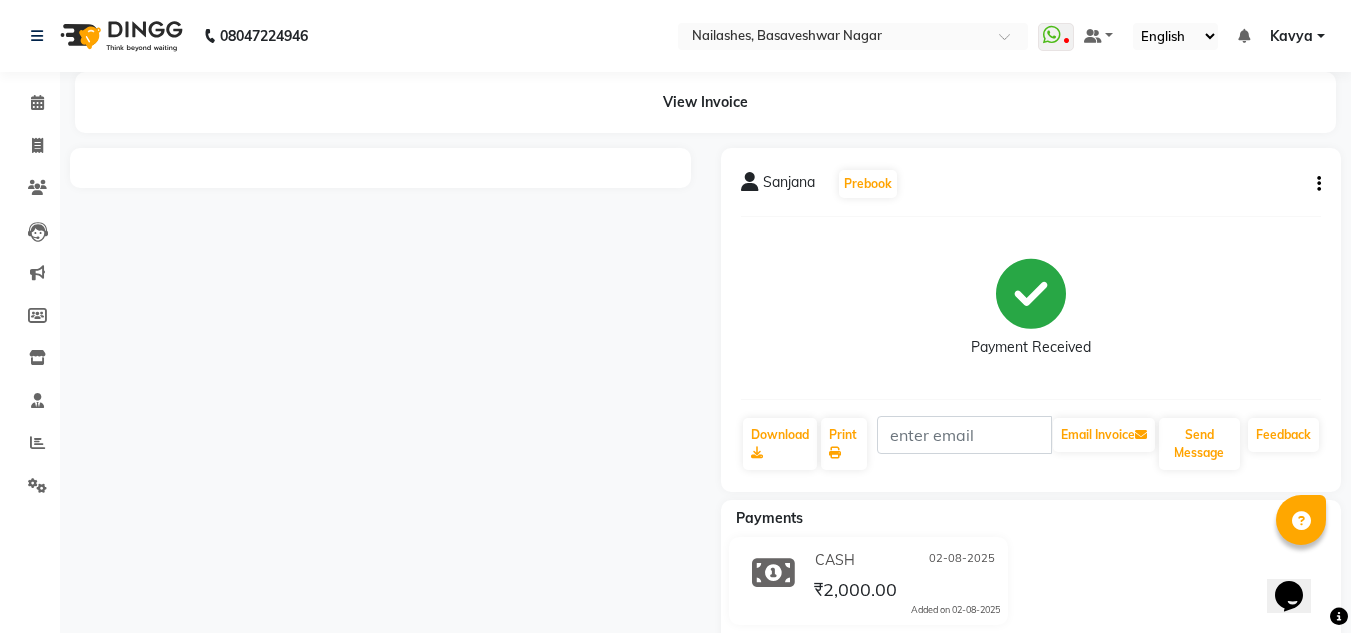 scroll, scrollTop: 0, scrollLeft: 0, axis: both 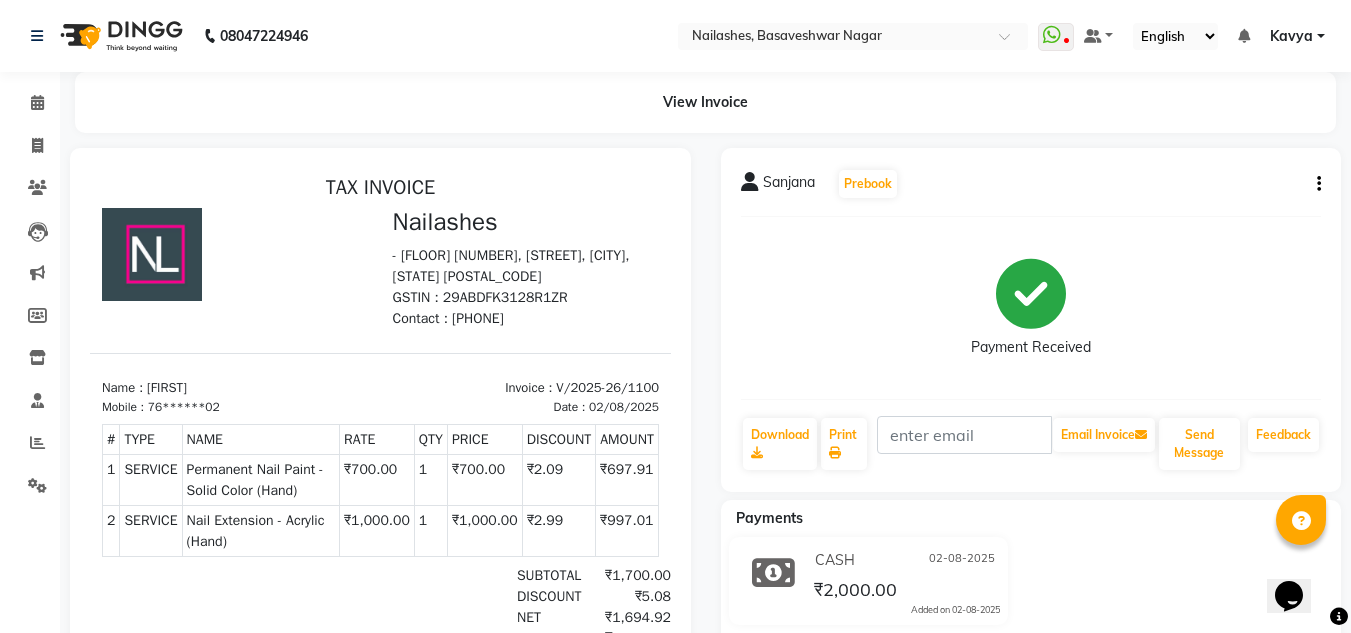 click at bounding box center [235, 268] 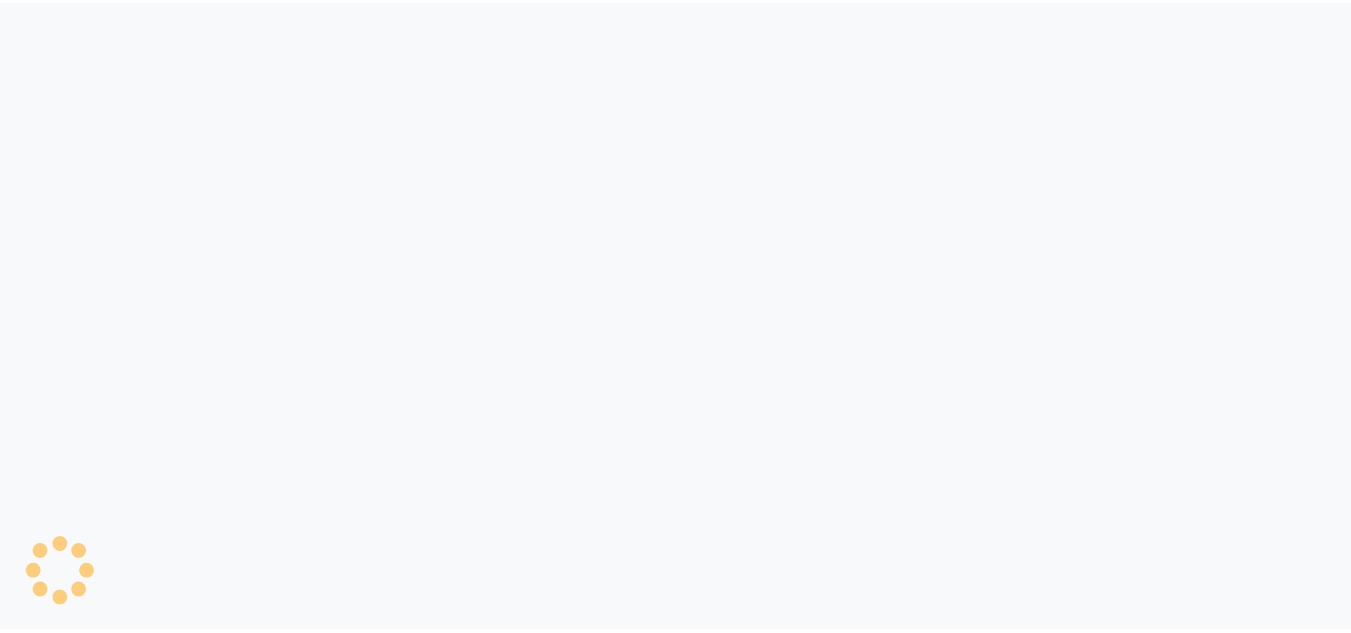 scroll, scrollTop: 0, scrollLeft: 0, axis: both 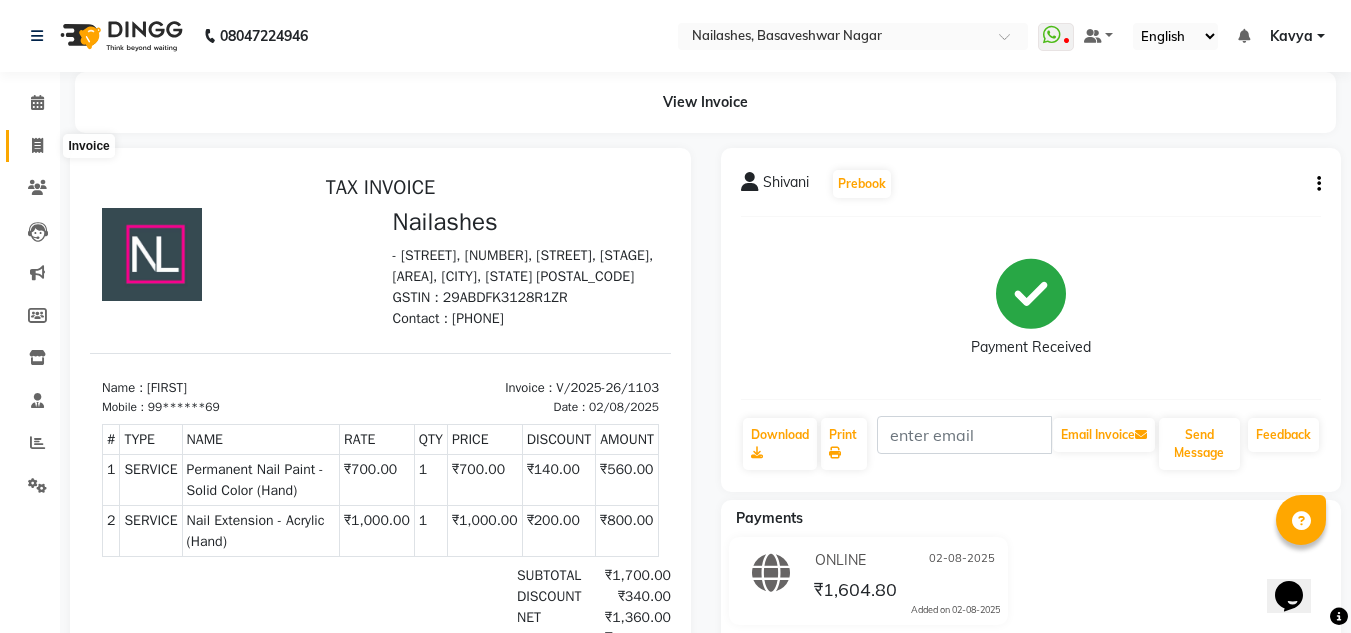 click 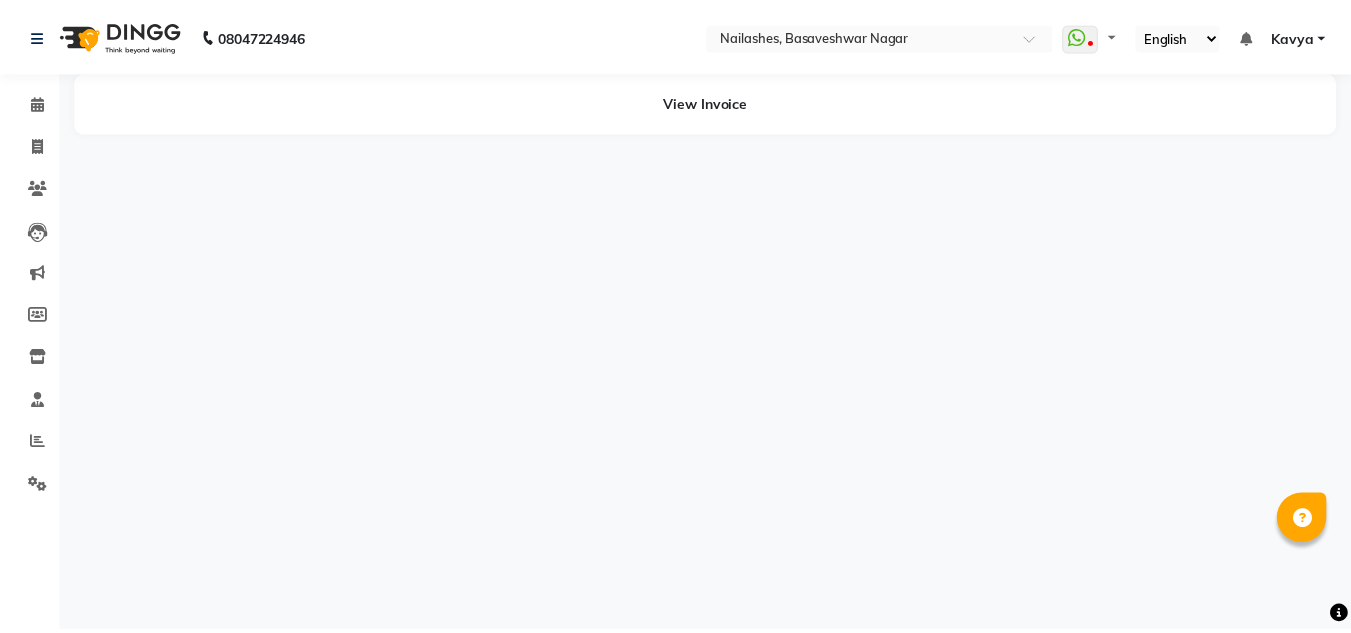 scroll, scrollTop: 0, scrollLeft: 0, axis: both 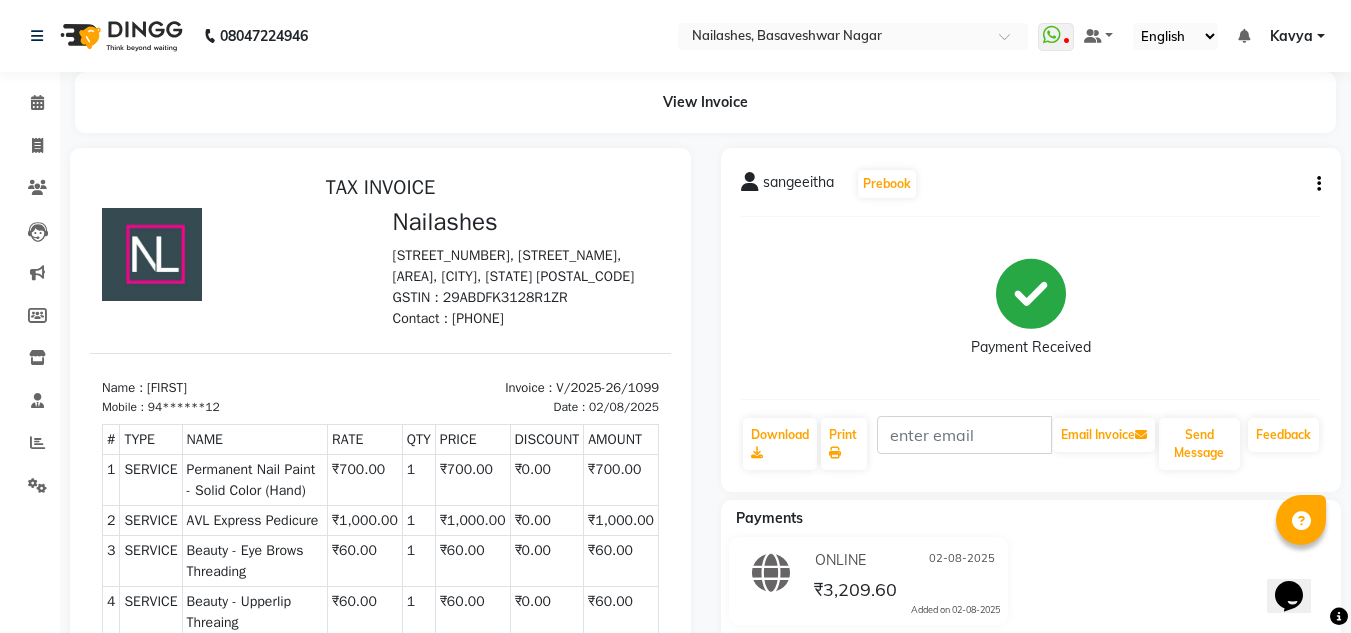 click on "[FIRST]   Prebook   Payment Received  Download  Print   Email Invoice   Send Message Feedback" 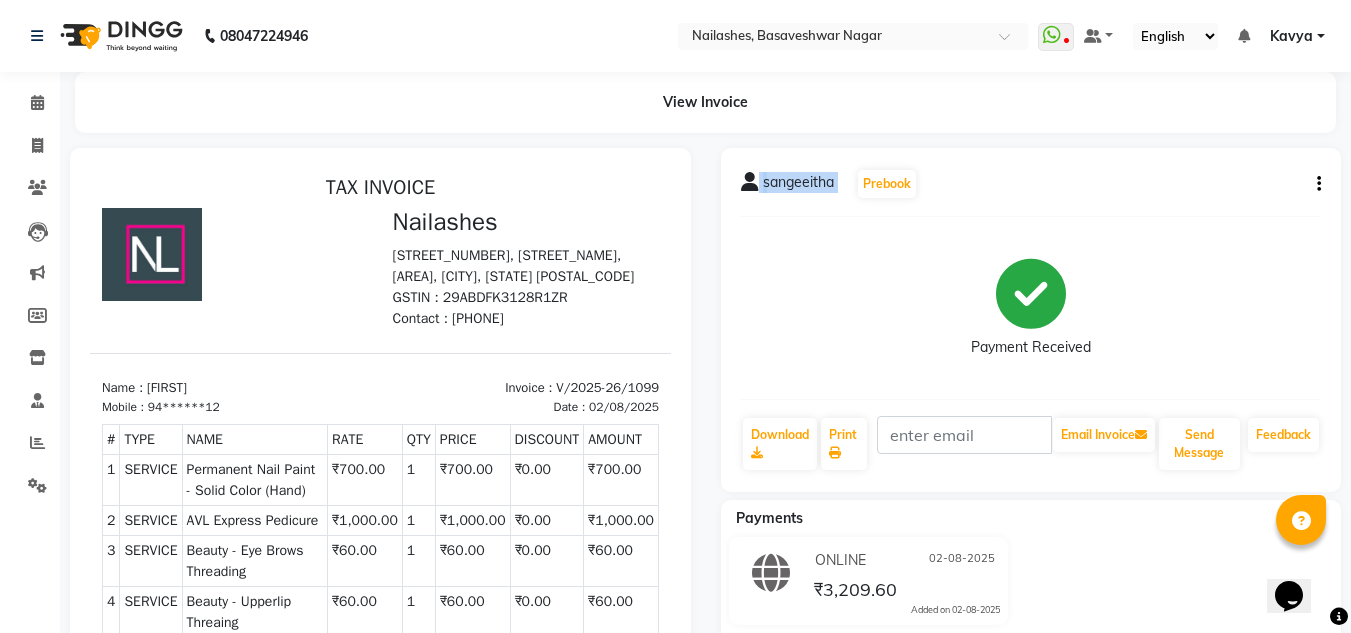 click on "sangeeitha   Prebook   Payment Received  Download  Print   Email Invoice   Send Message Feedback" 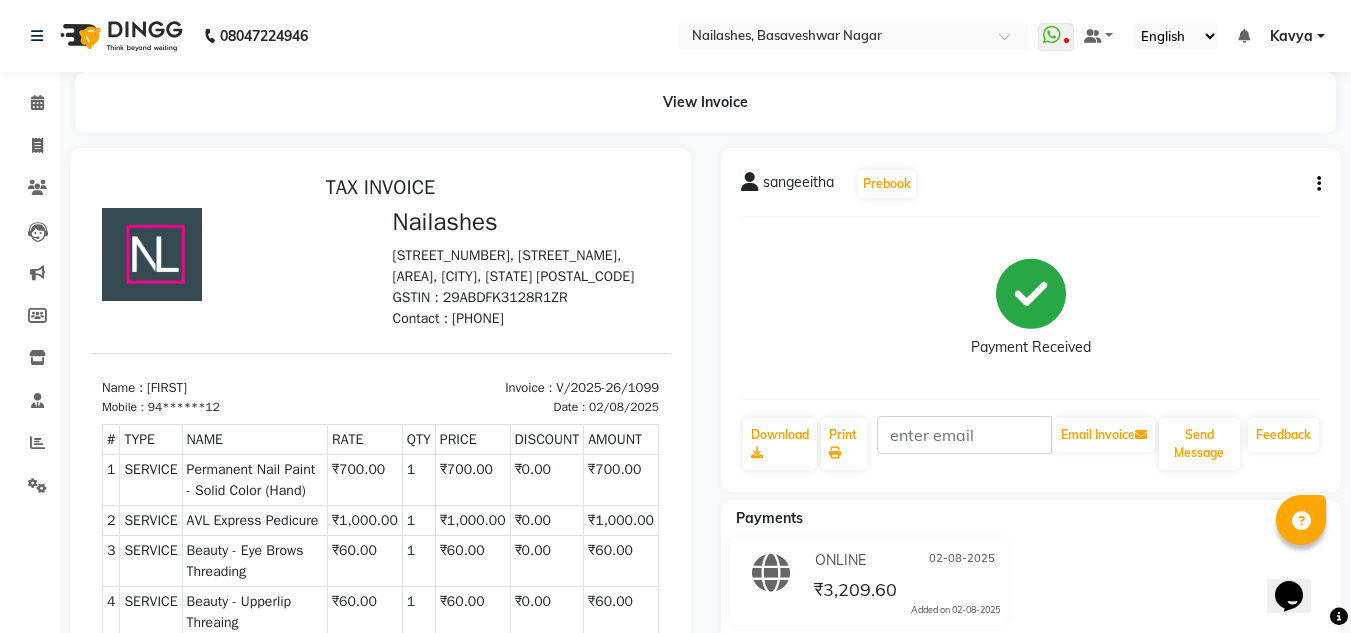 click on "sangeeitha   Prebook" 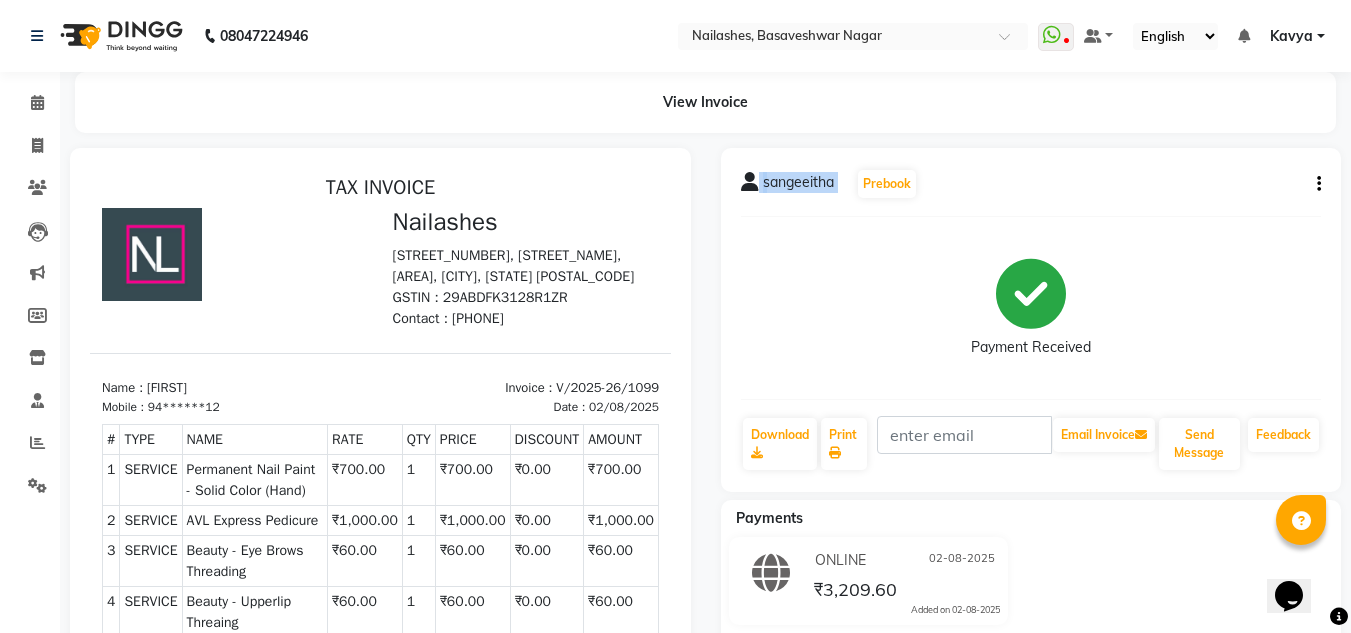 click on "sangeeitha   Prebook   Payment Received  Download  Print   Email Invoice   Send Message Feedback" 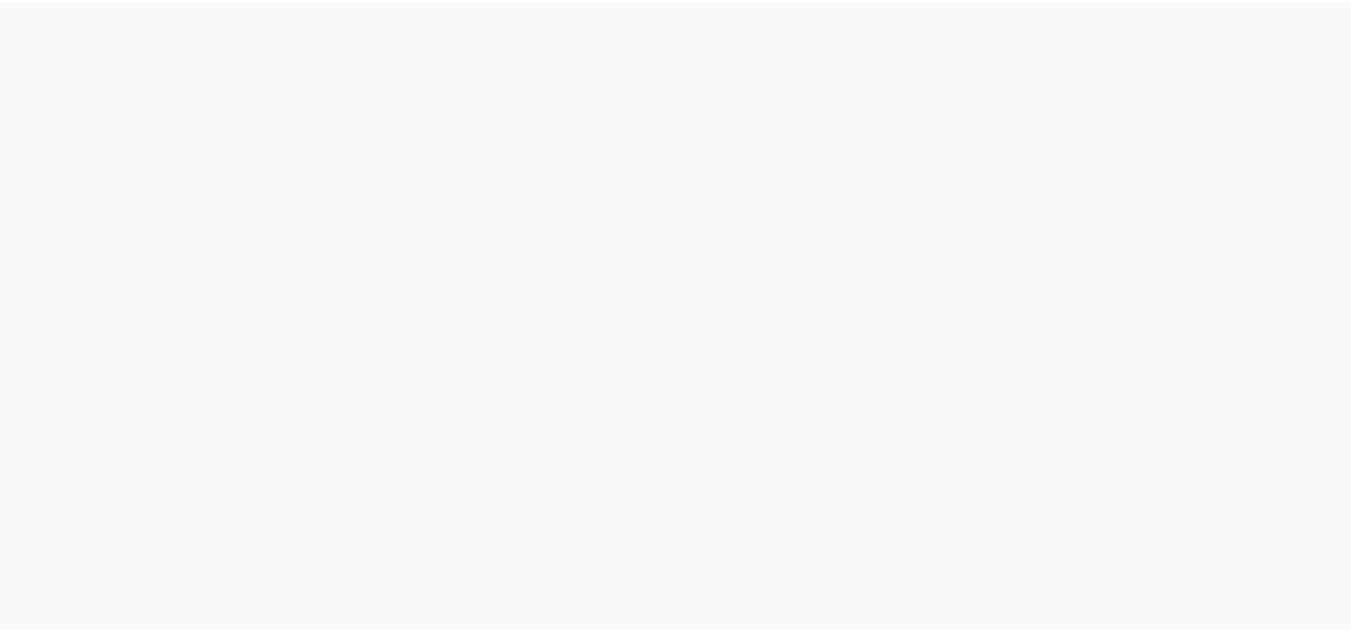 scroll, scrollTop: 0, scrollLeft: 0, axis: both 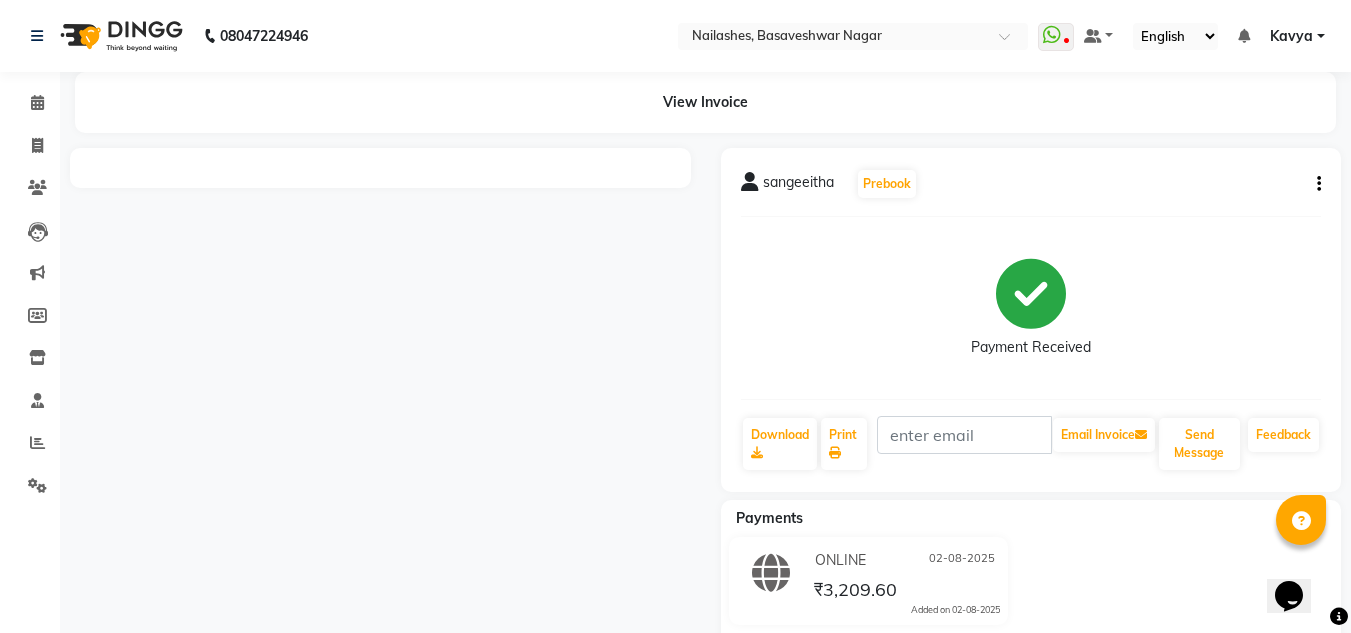 click on "sangeeitha   Prebook   Payment Received  Download  Print   Email Invoice   Send Message Feedback" 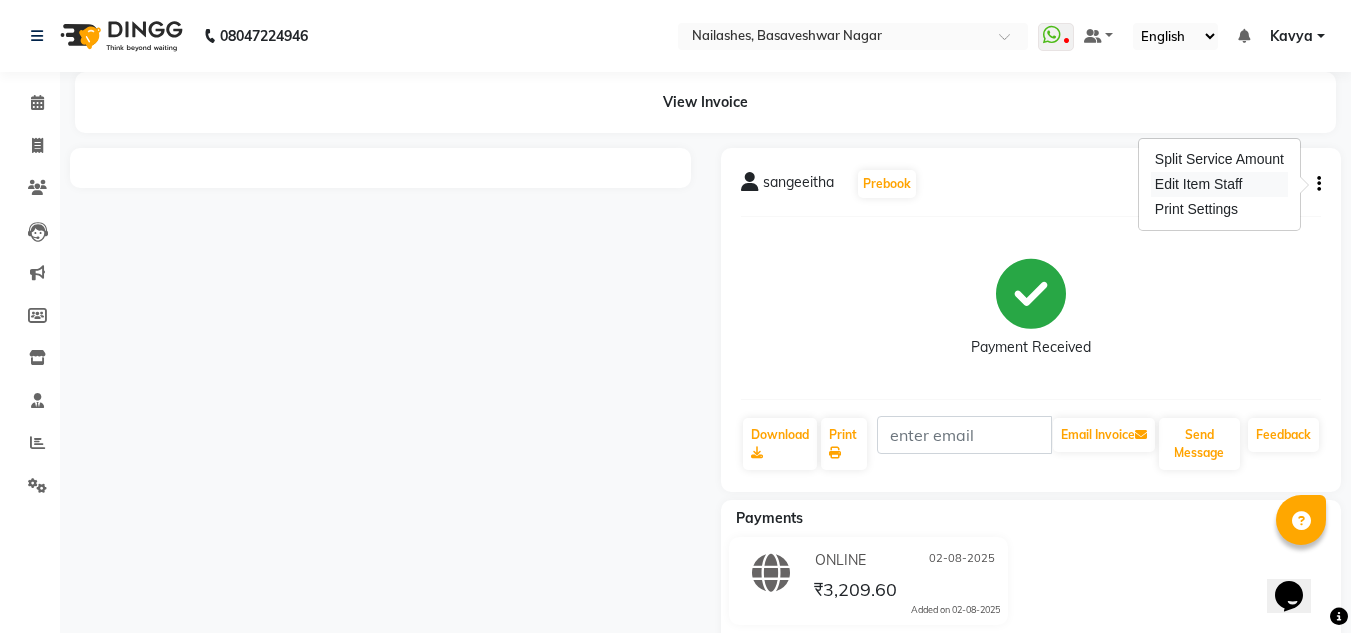 click on "Edit Item Staff" at bounding box center [1219, 184] 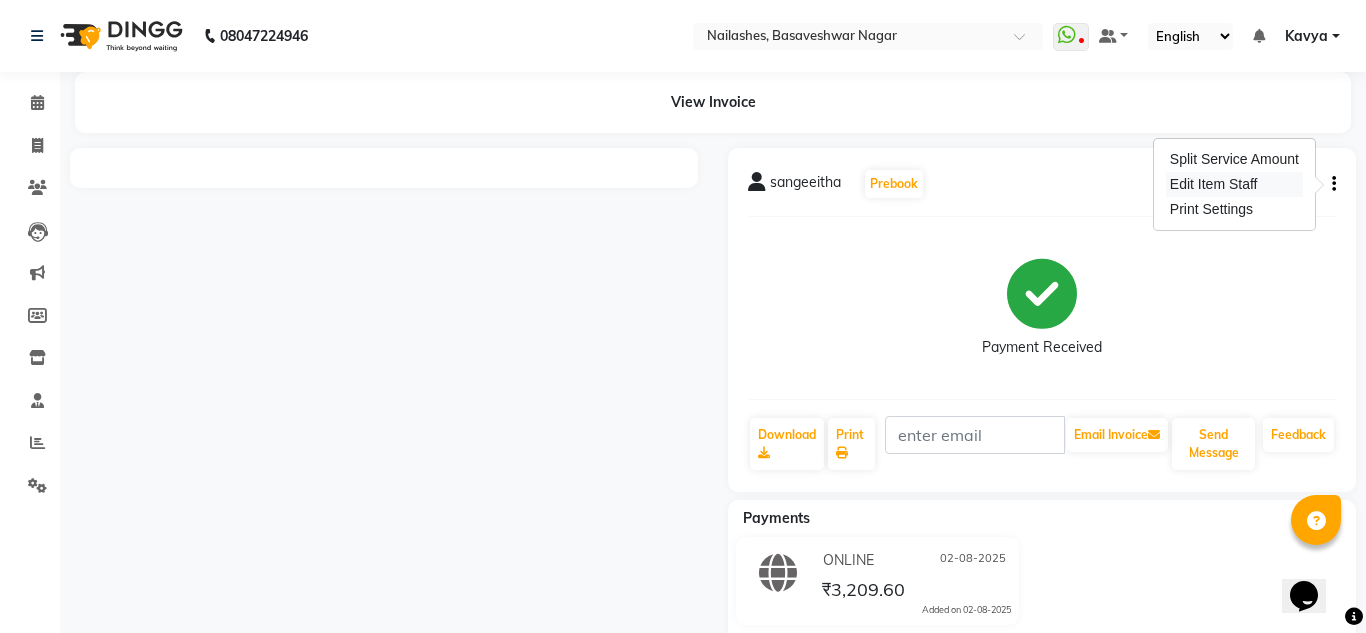 select 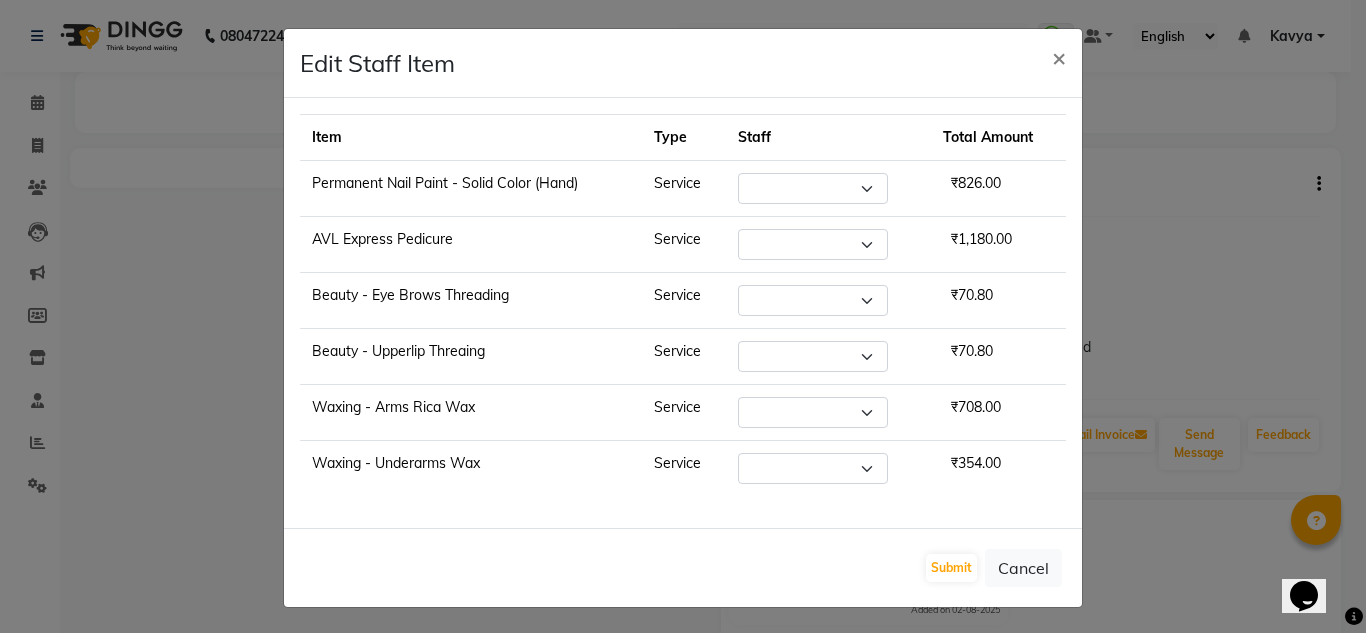 select on "81674" 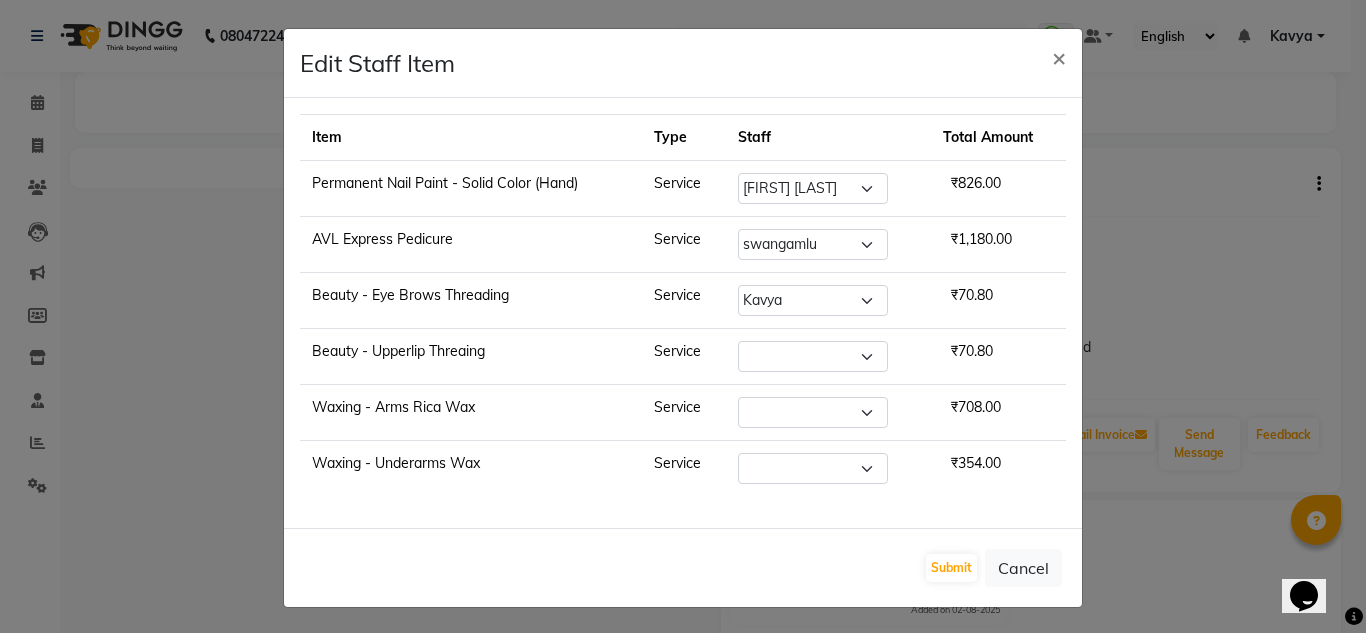 select on "84650" 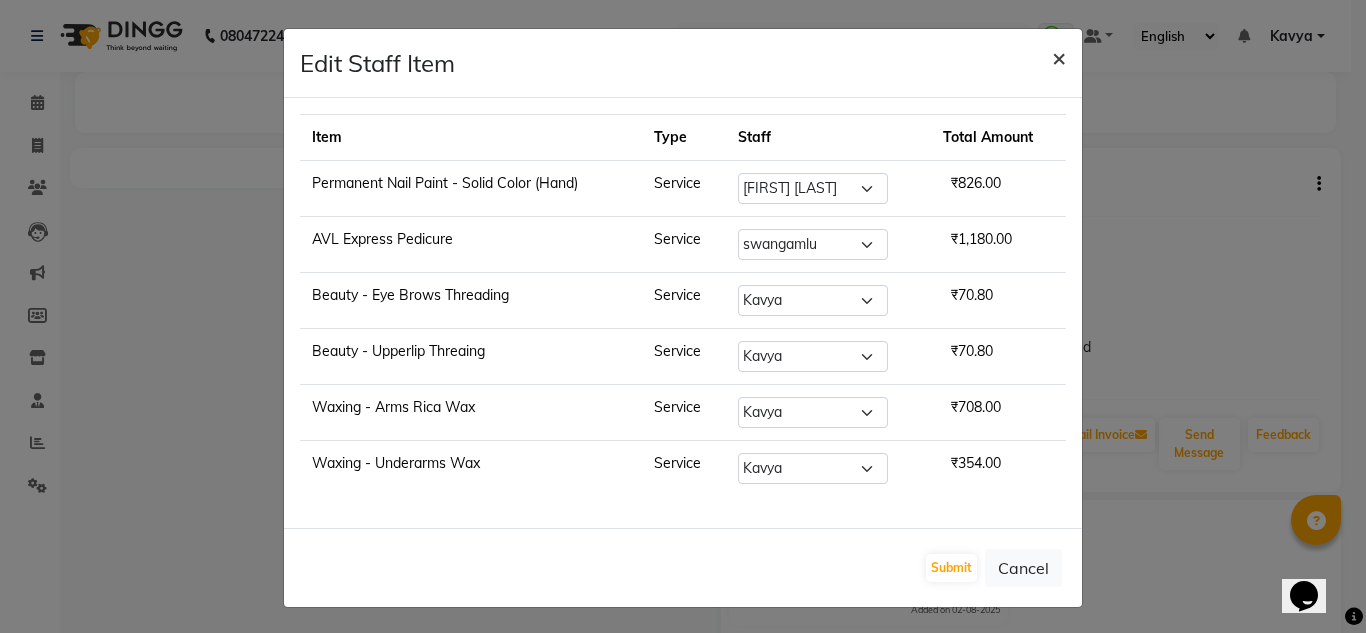 click on "×" 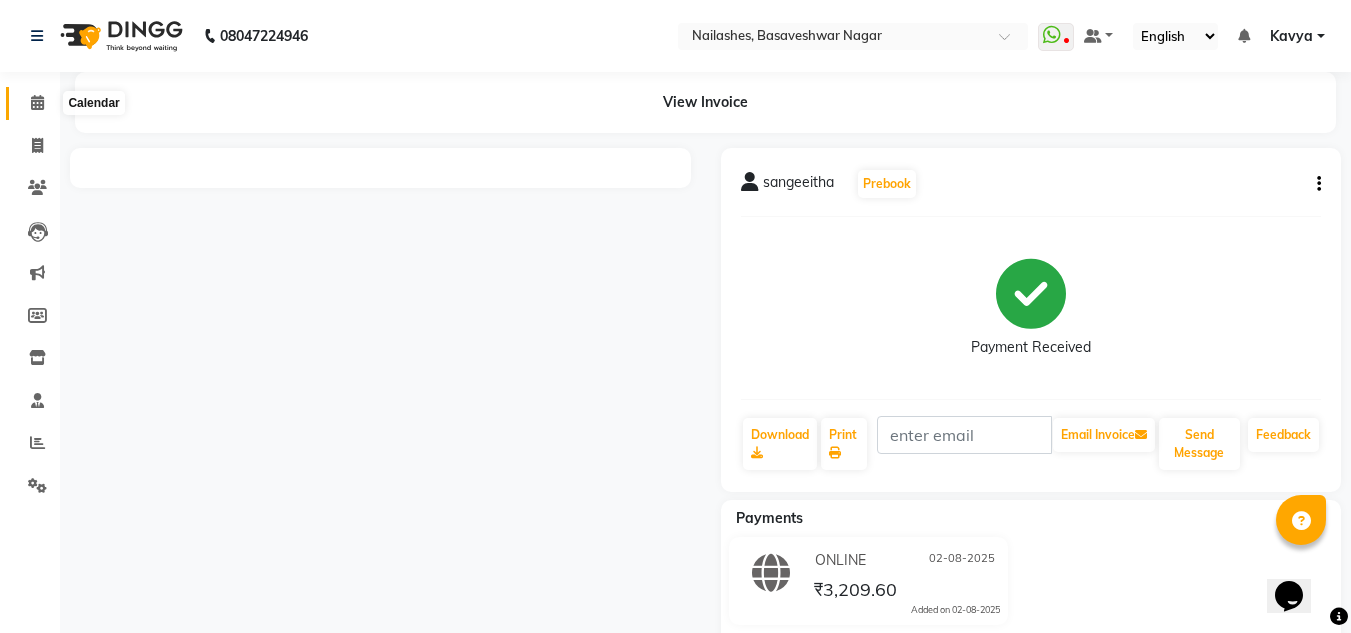 click 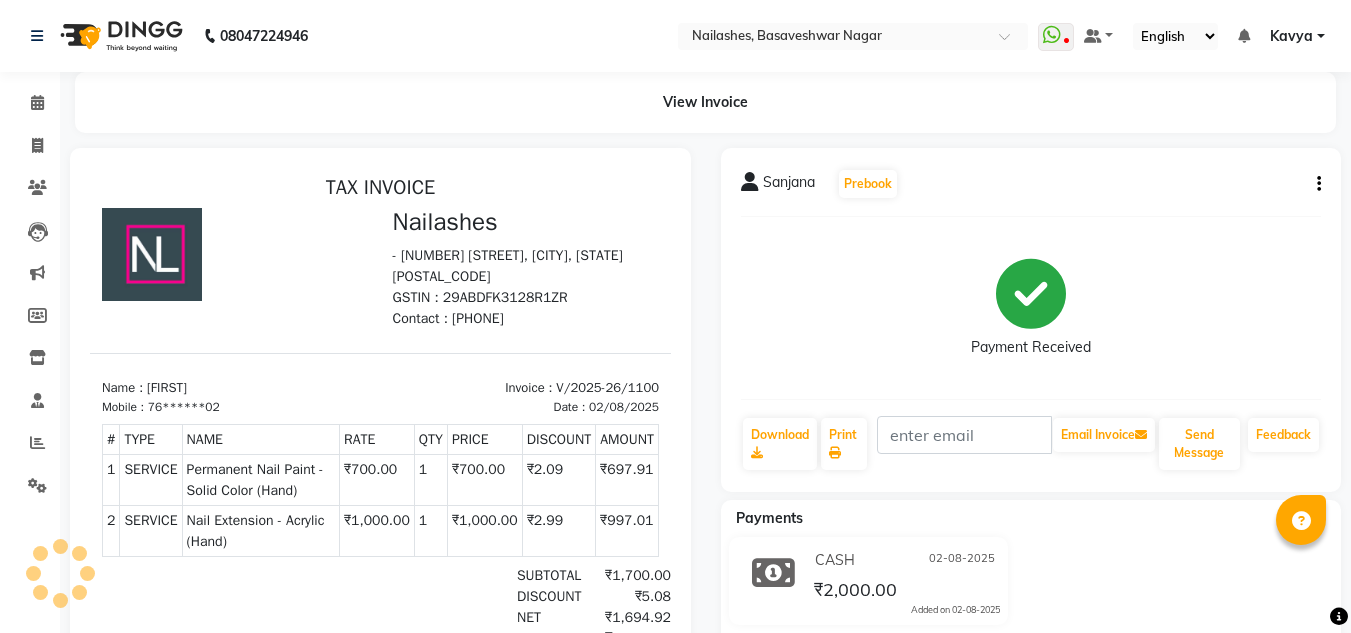 scroll, scrollTop: 0, scrollLeft: 0, axis: both 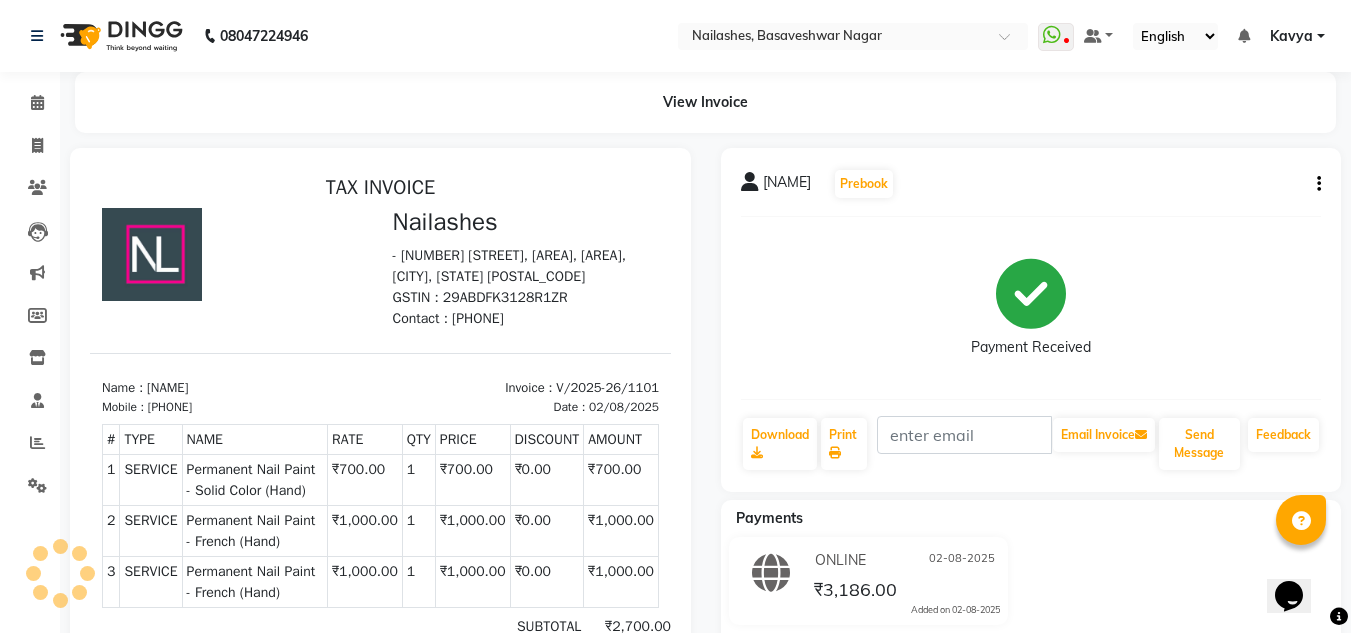 click on "Nailashes
- [NUMBER] [STREET], [AREA], [AREA], [CITY], [STATE]
GSTIN : [TAX_ID]
Contact : [PHONE]" at bounding box center (526, 268) 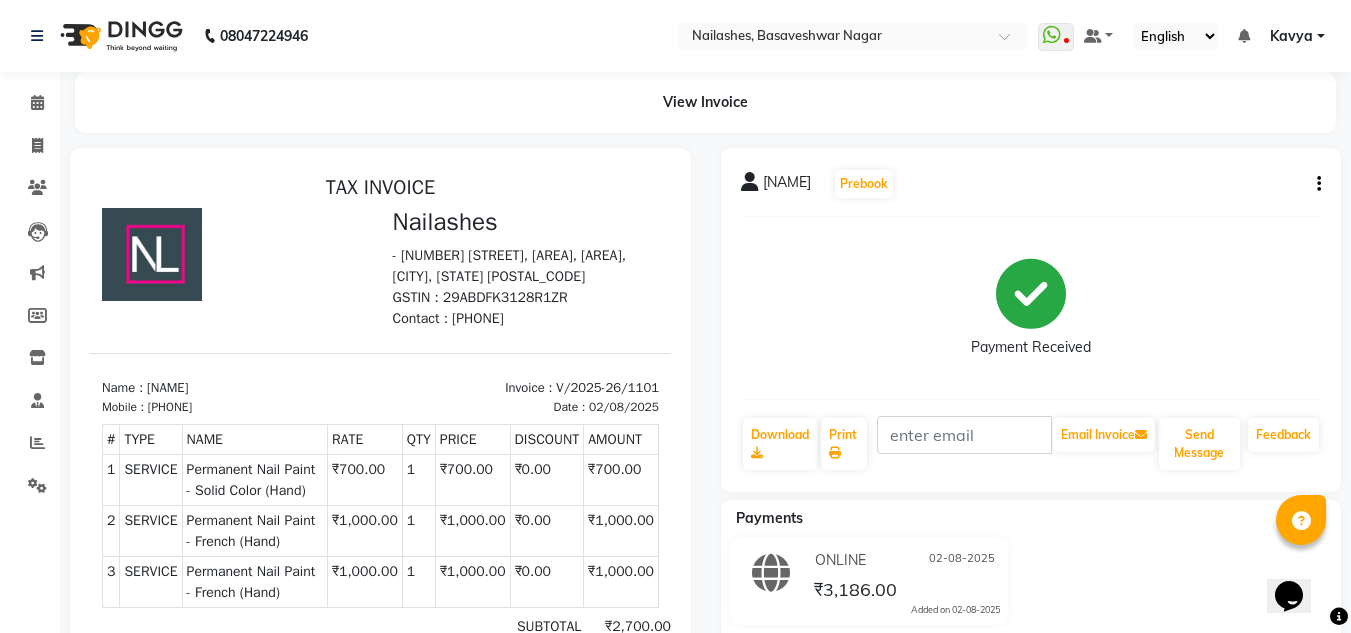 scroll, scrollTop: 137, scrollLeft: 0, axis: vertical 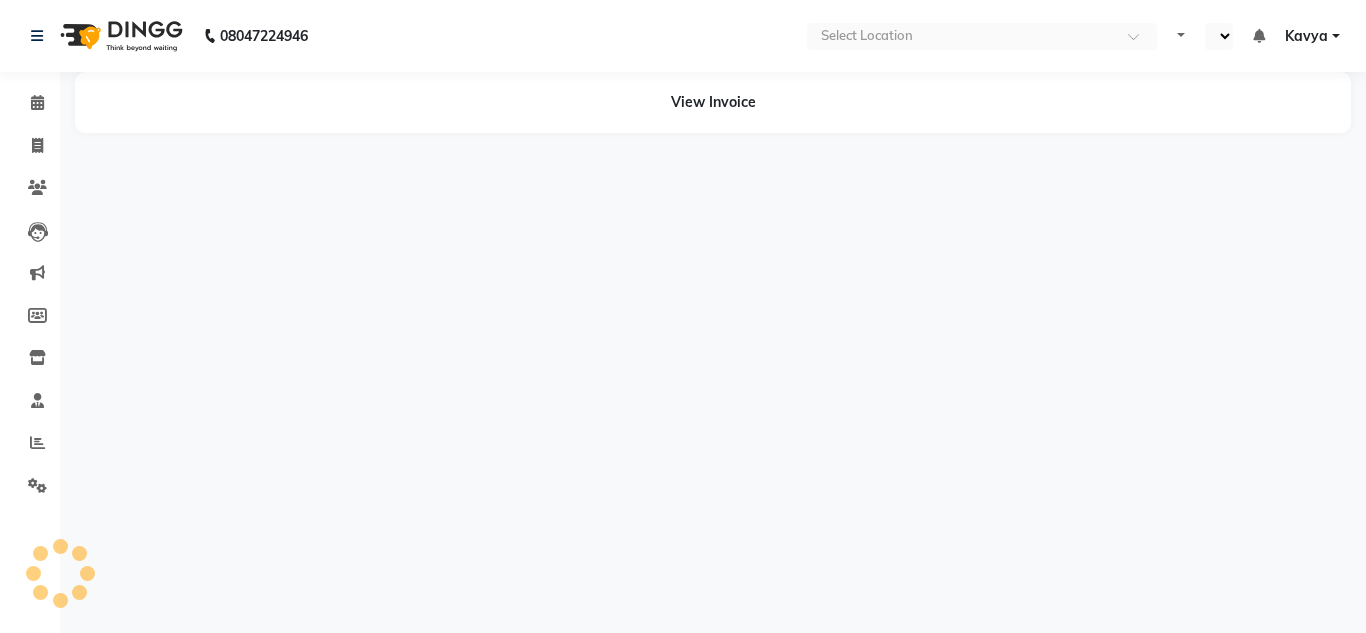 select on "en" 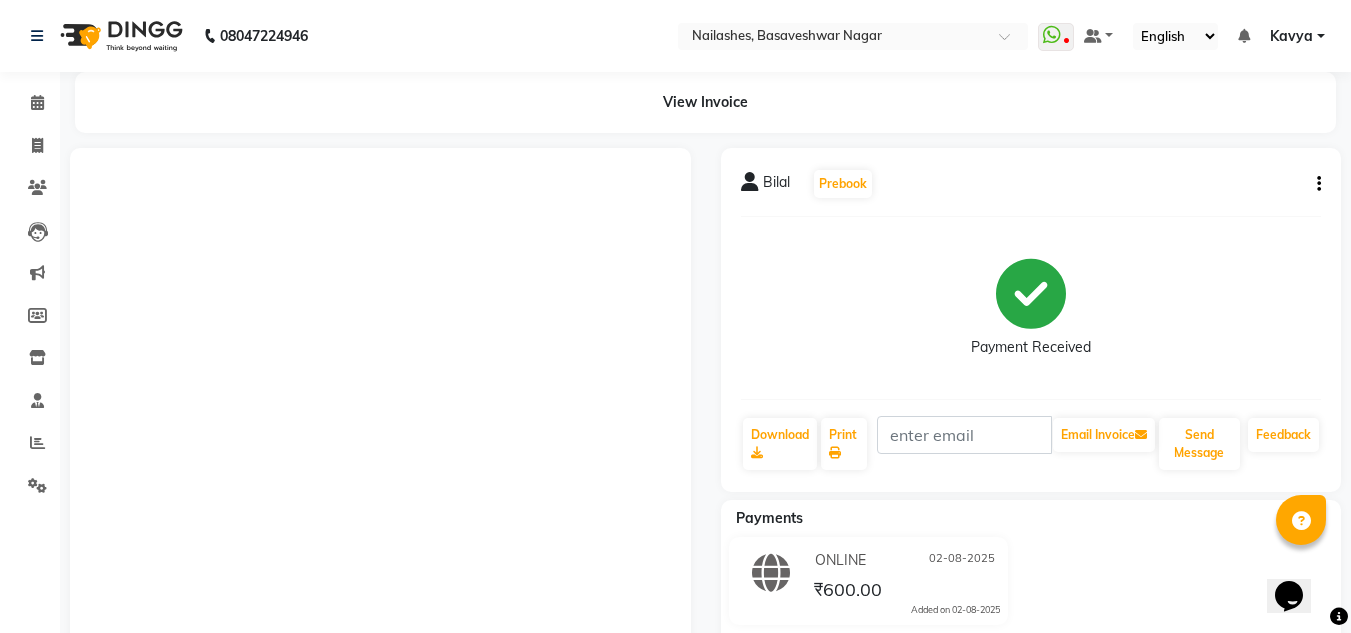 scroll, scrollTop: 0, scrollLeft: 0, axis: both 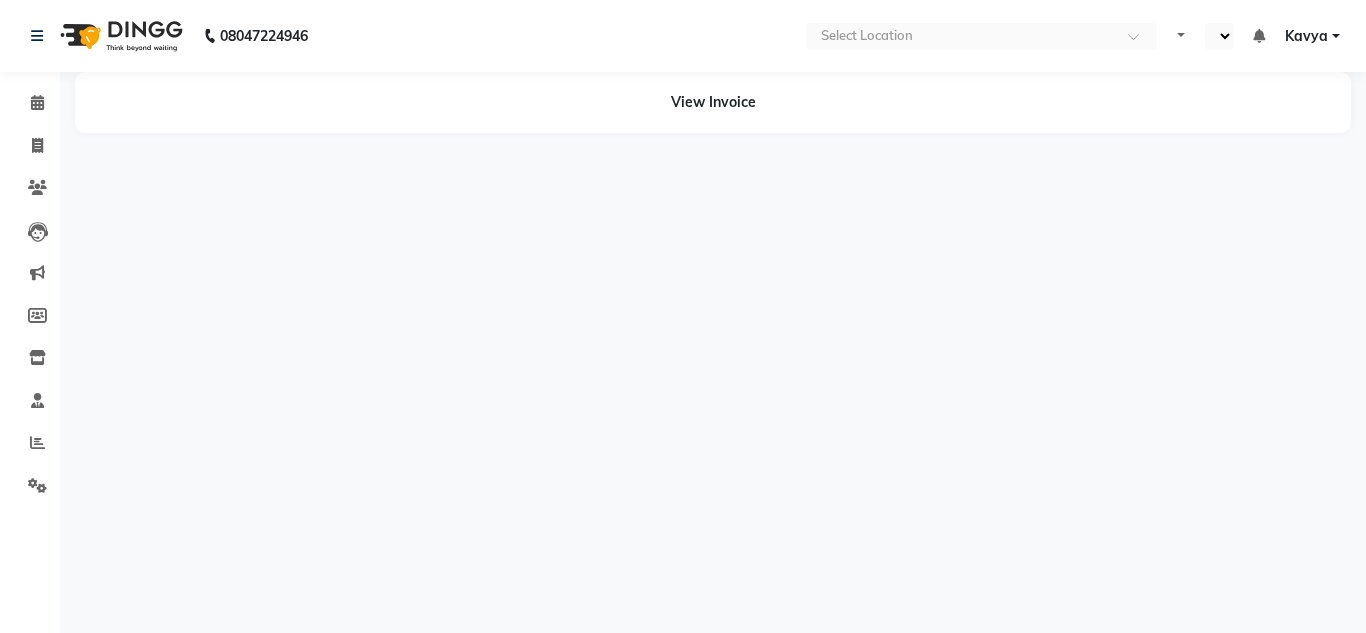 select on "en" 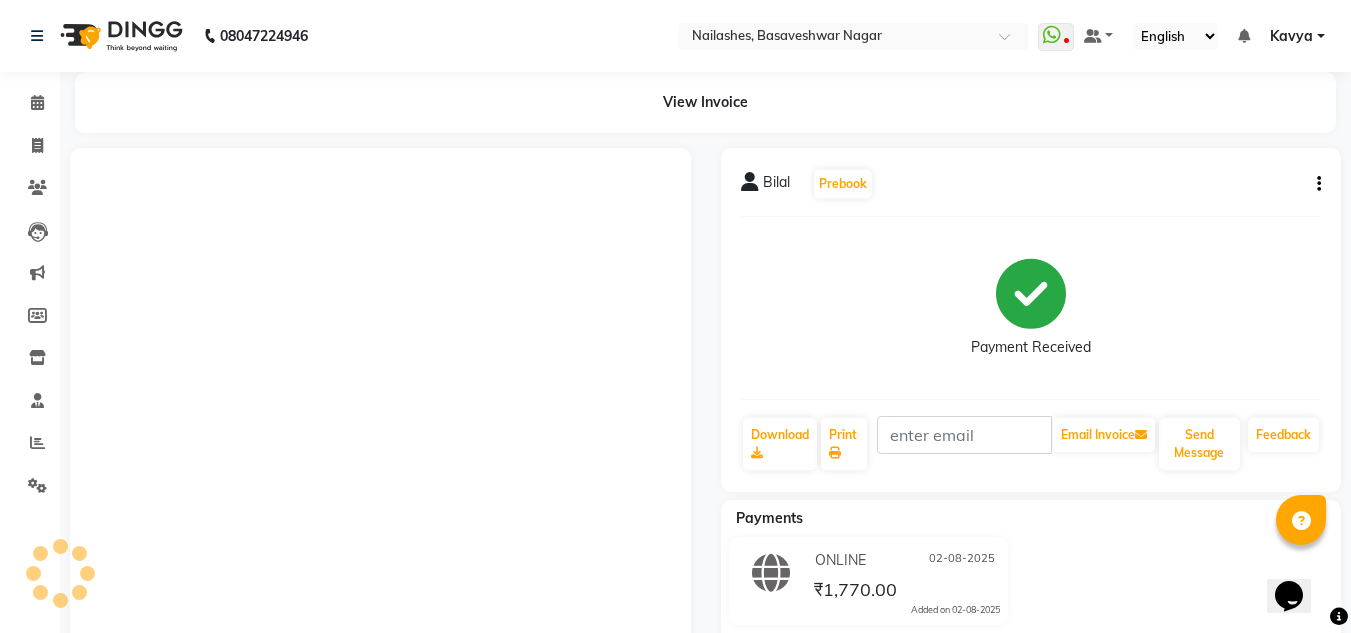 scroll, scrollTop: 0, scrollLeft: 0, axis: both 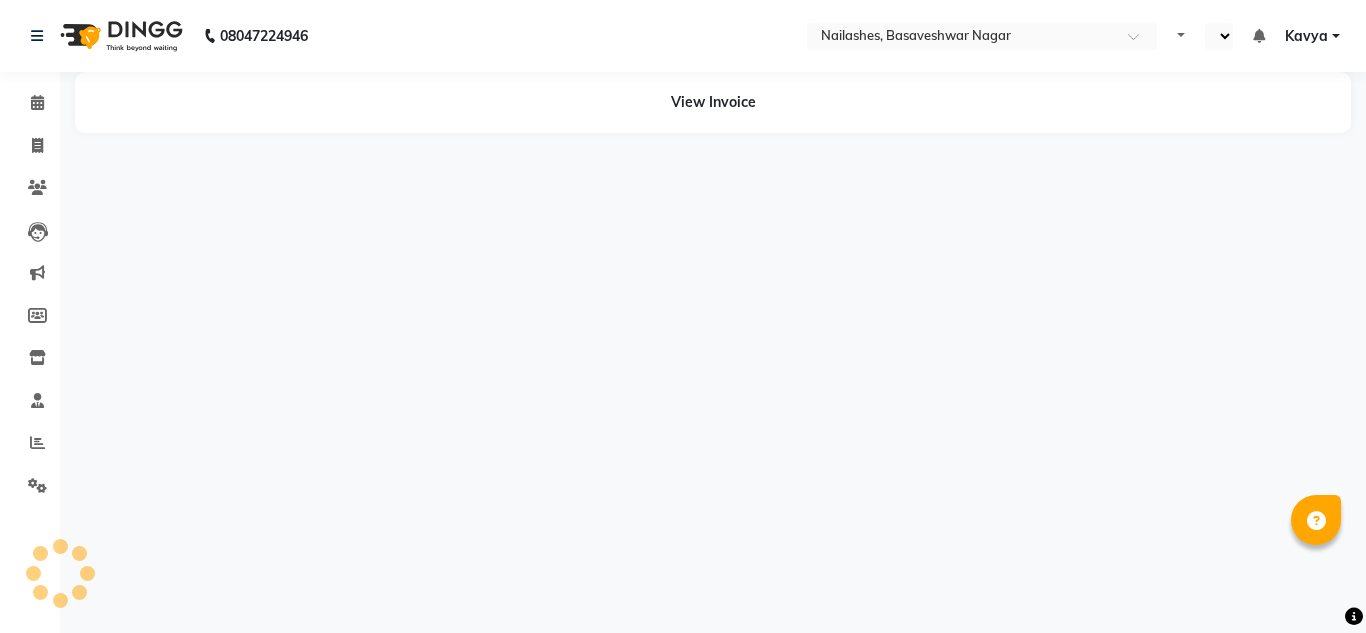 select on "en" 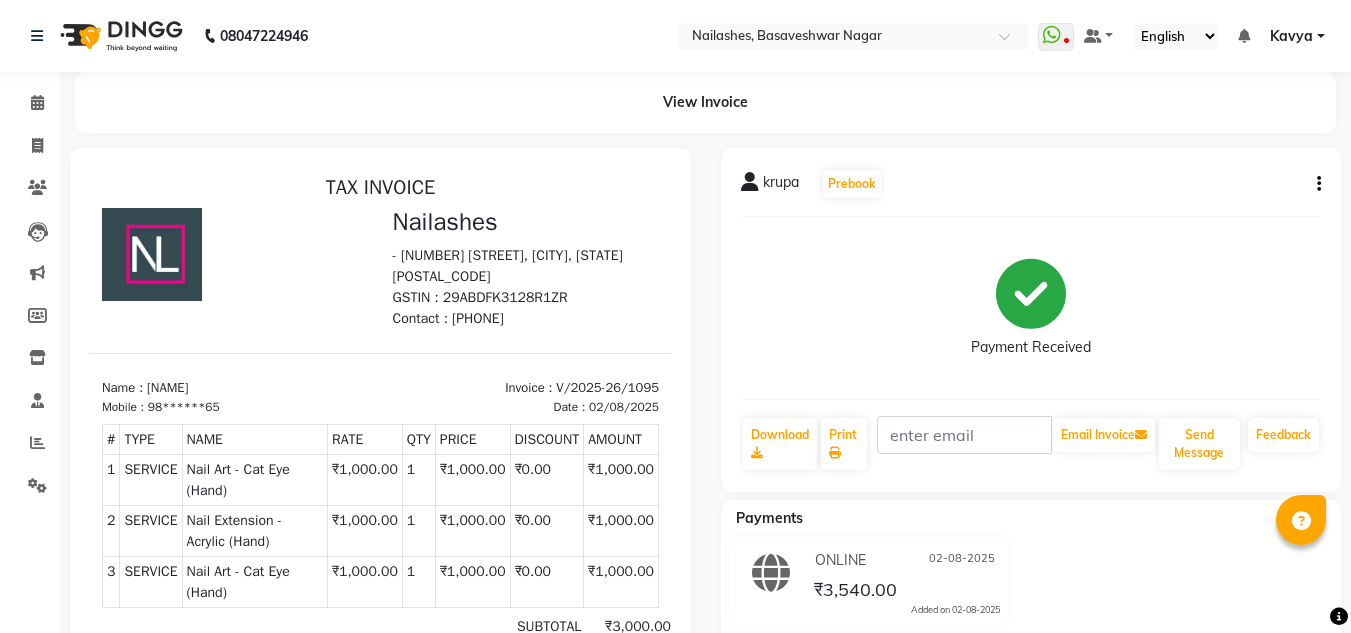 scroll, scrollTop: 0, scrollLeft: 0, axis: both 